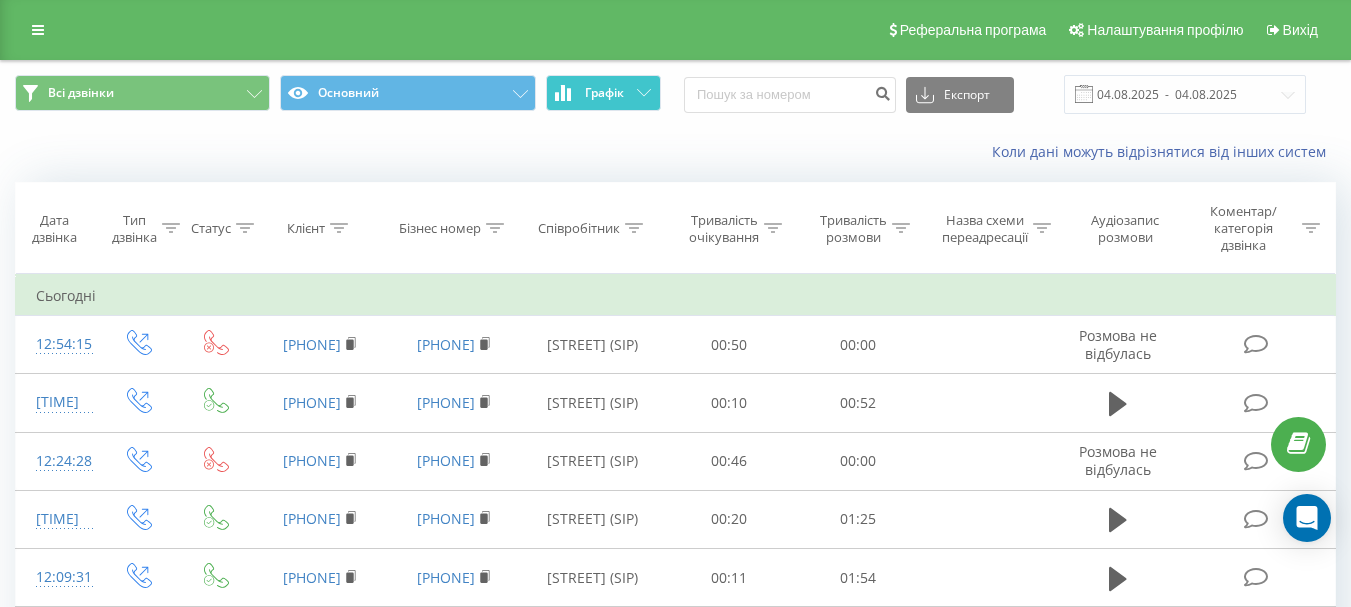 scroll, scrollTop: 0, scrollLeft: 0, axis: both 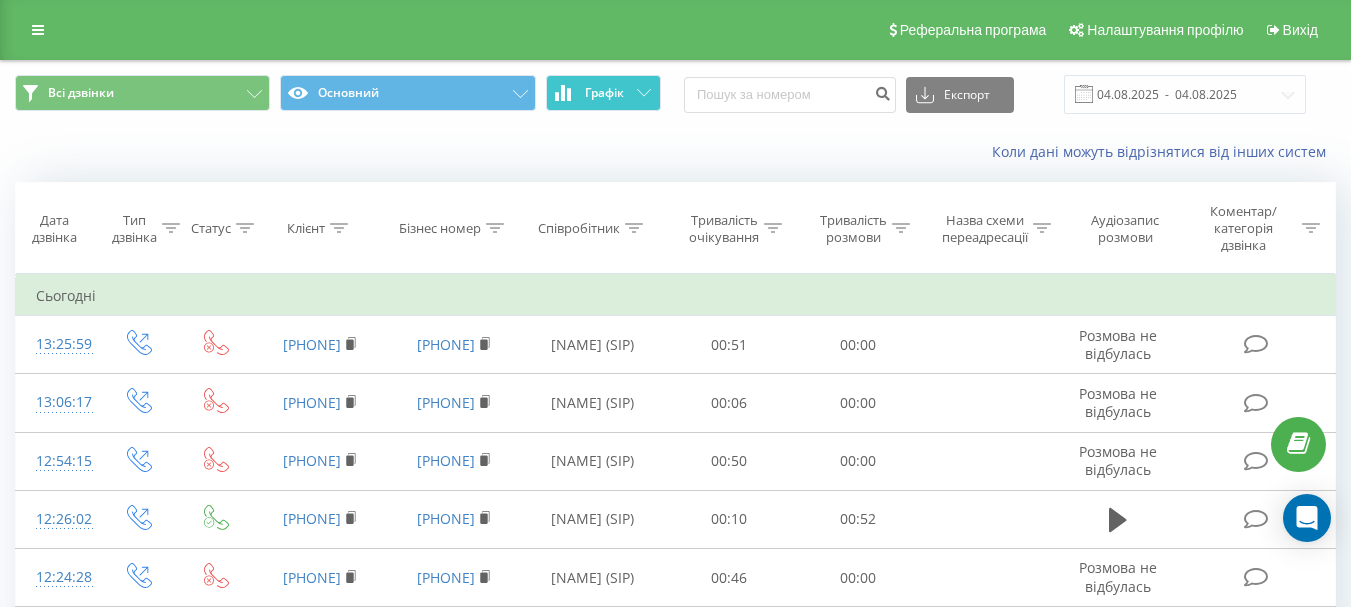 click on "Графік" at bounding box center [604, 93] 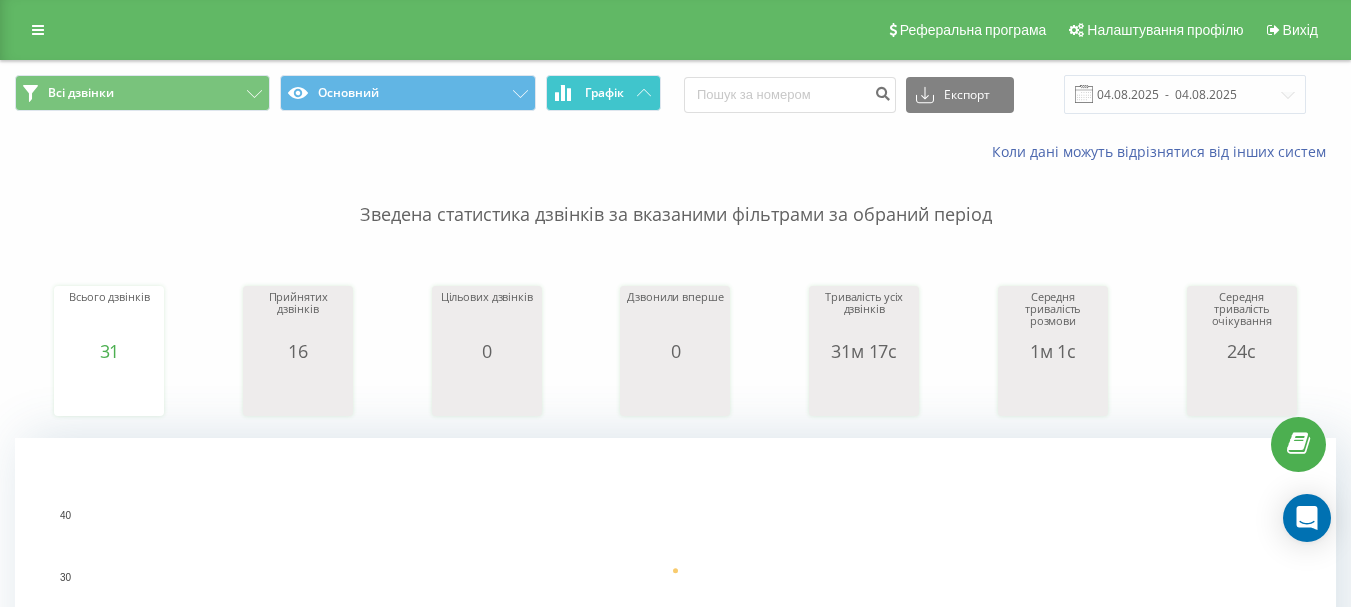 click on "Графік" at bounding box center [604, 93] 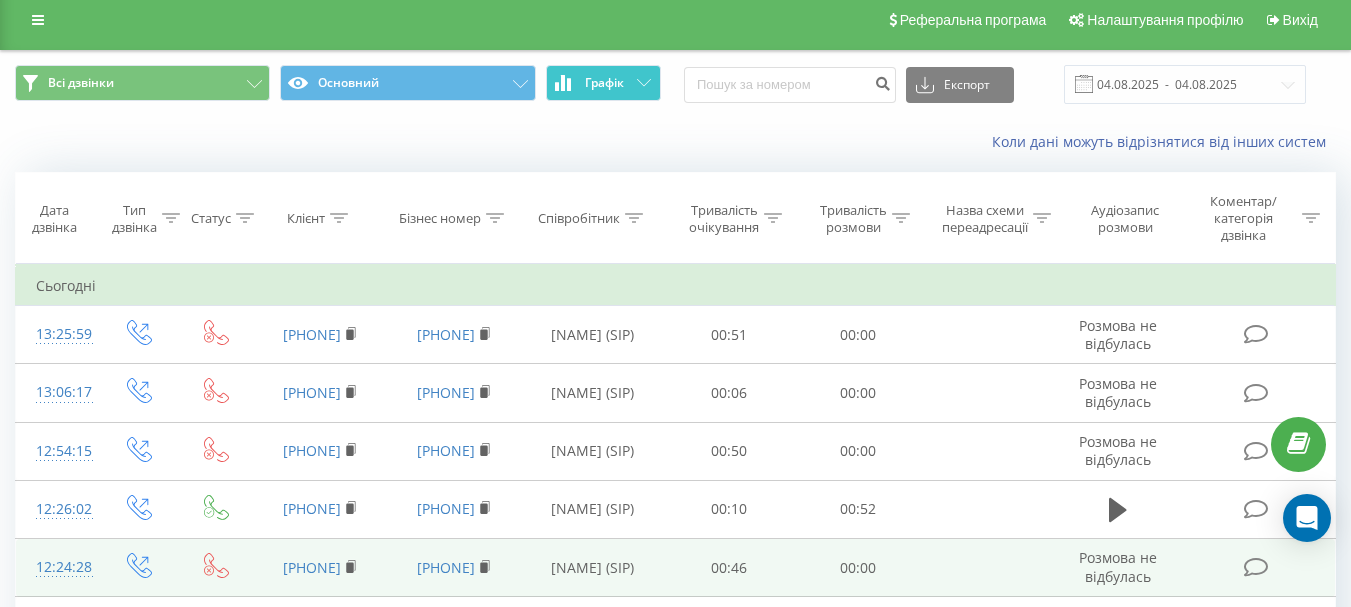 scroll, scrollTop: 0, scrollLeft: 0, axis: both 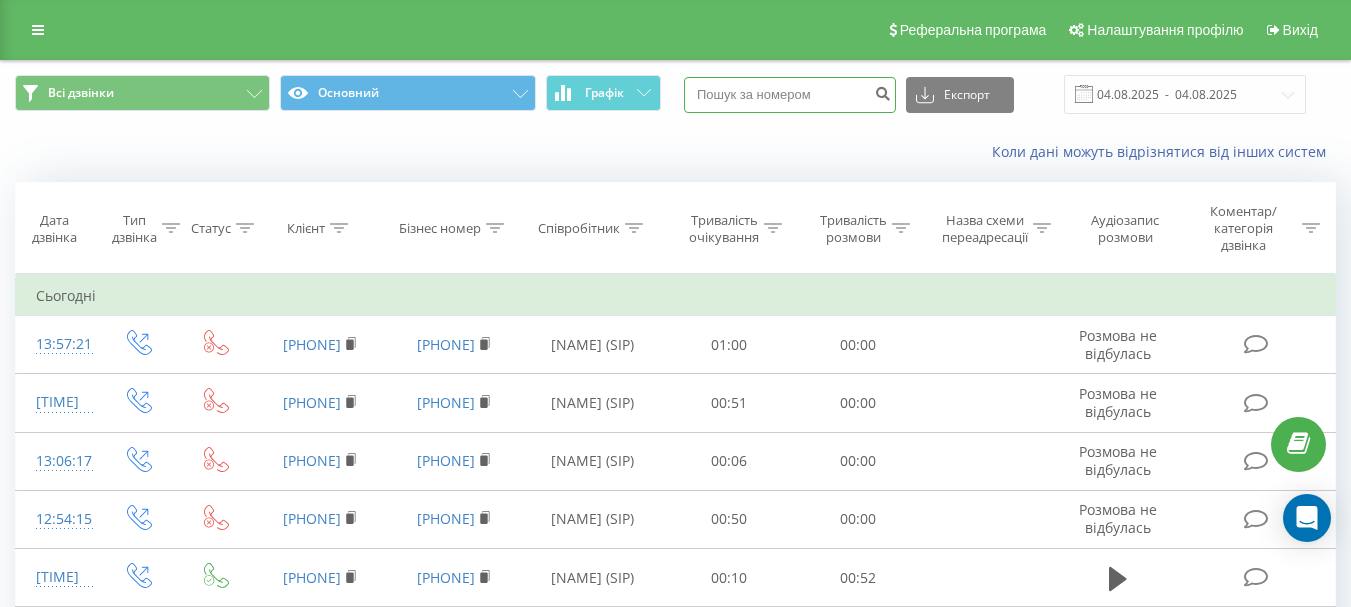 click at bounding box center [790, 95] 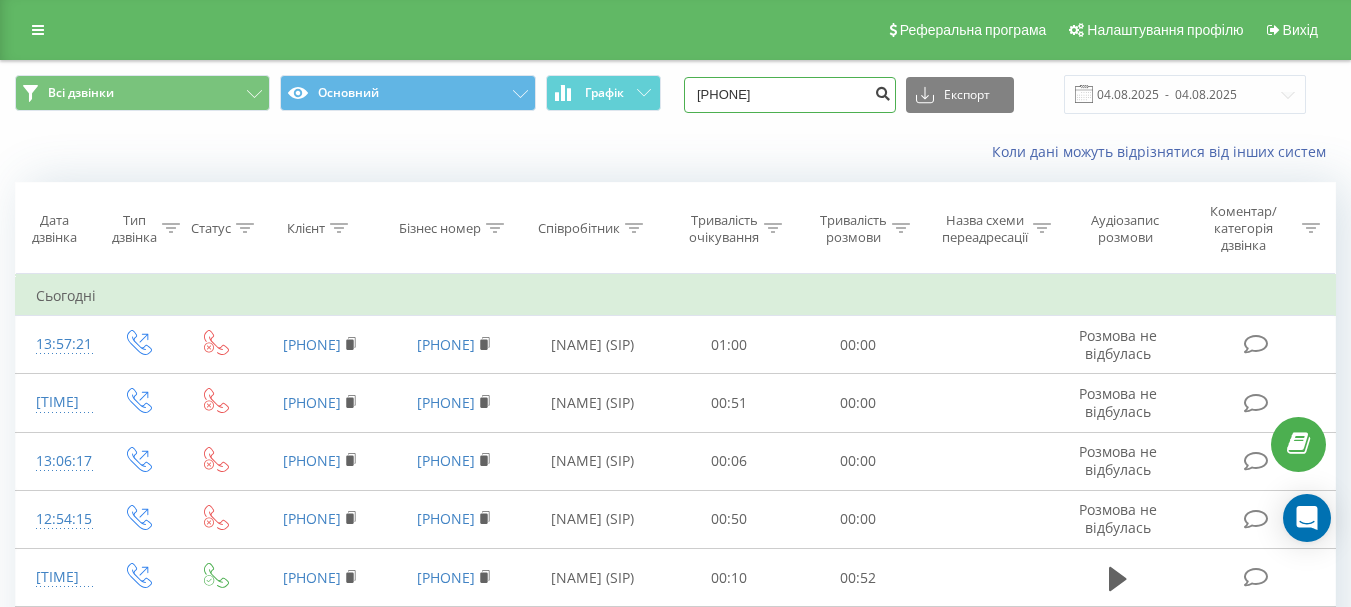 type on "[PHONE]" 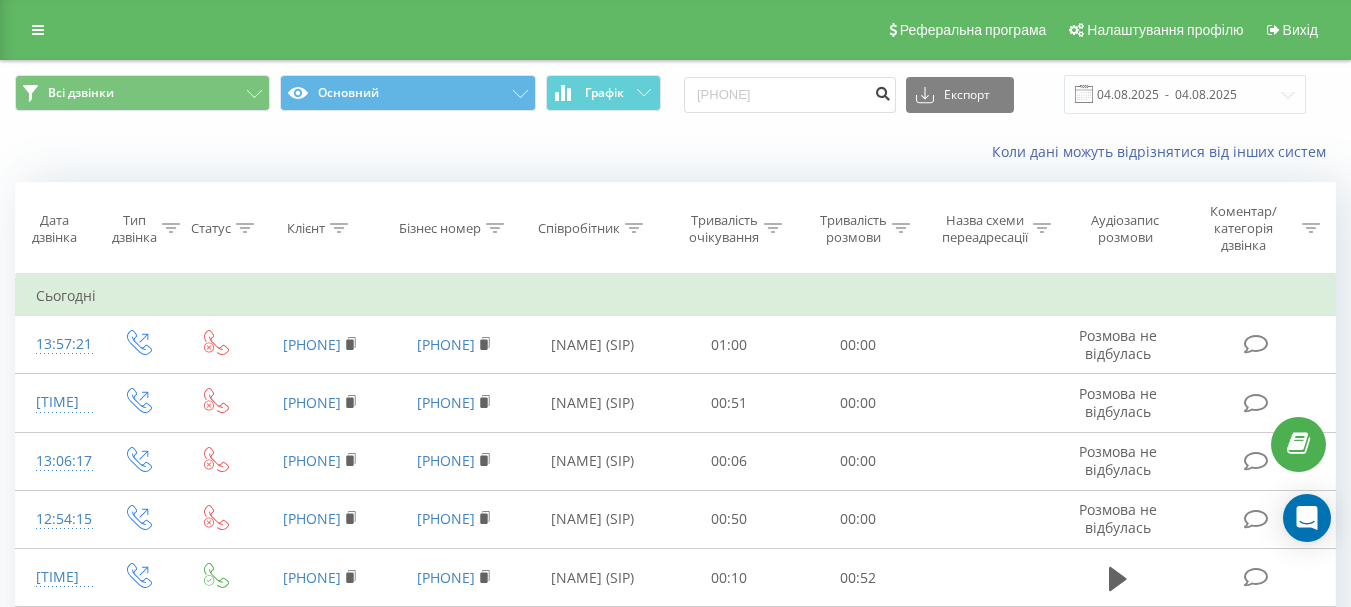 click at bounding box center [882, 91] 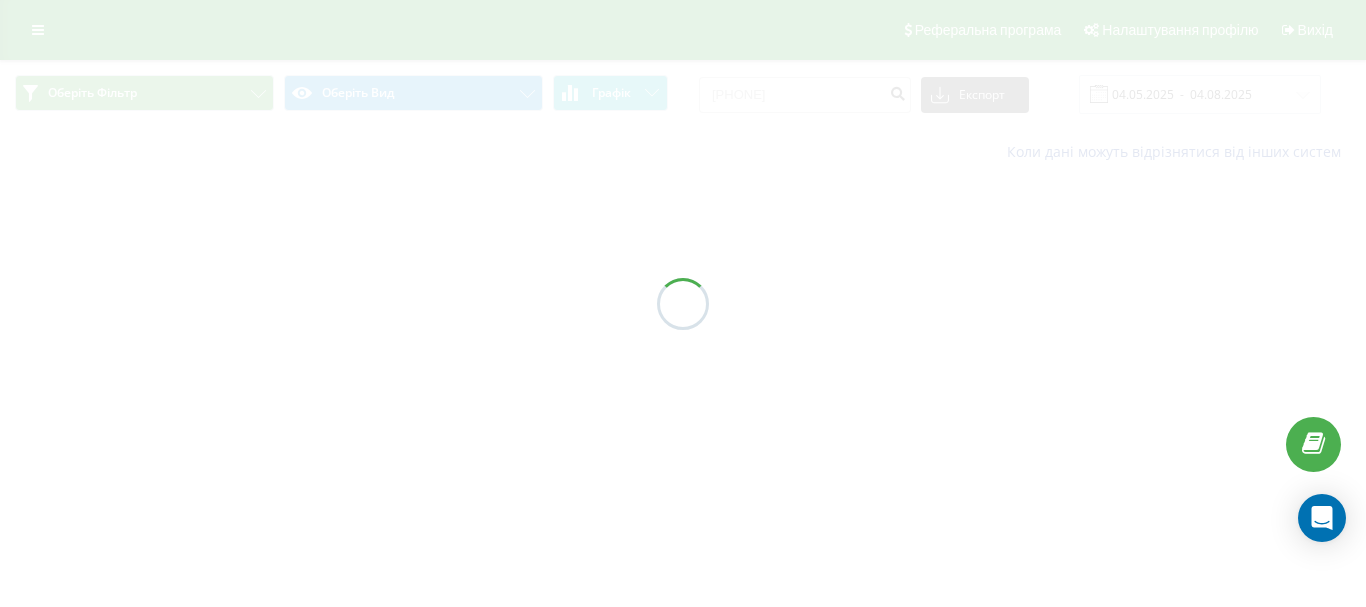 scroll, scrollTop: 0, scrollLeft: 0, axis: both 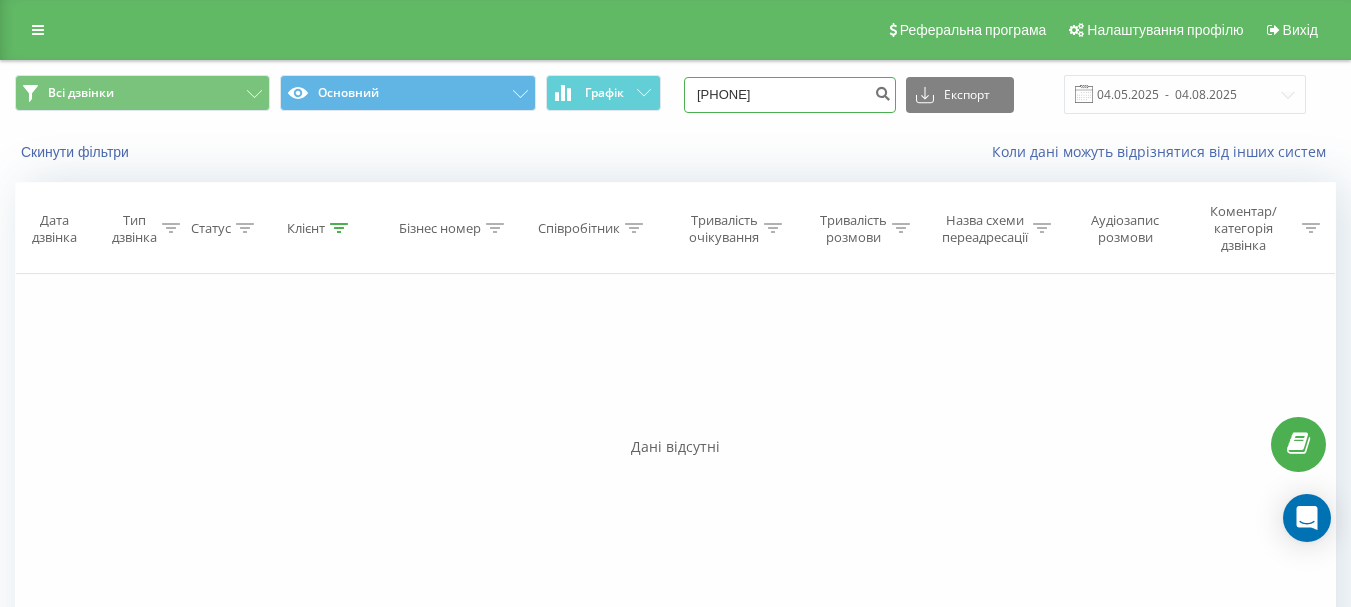 drag, startPoint x: 819, startPoint y: 94, endPoint x: 706, endPoint y: 84, distance: 113.44161 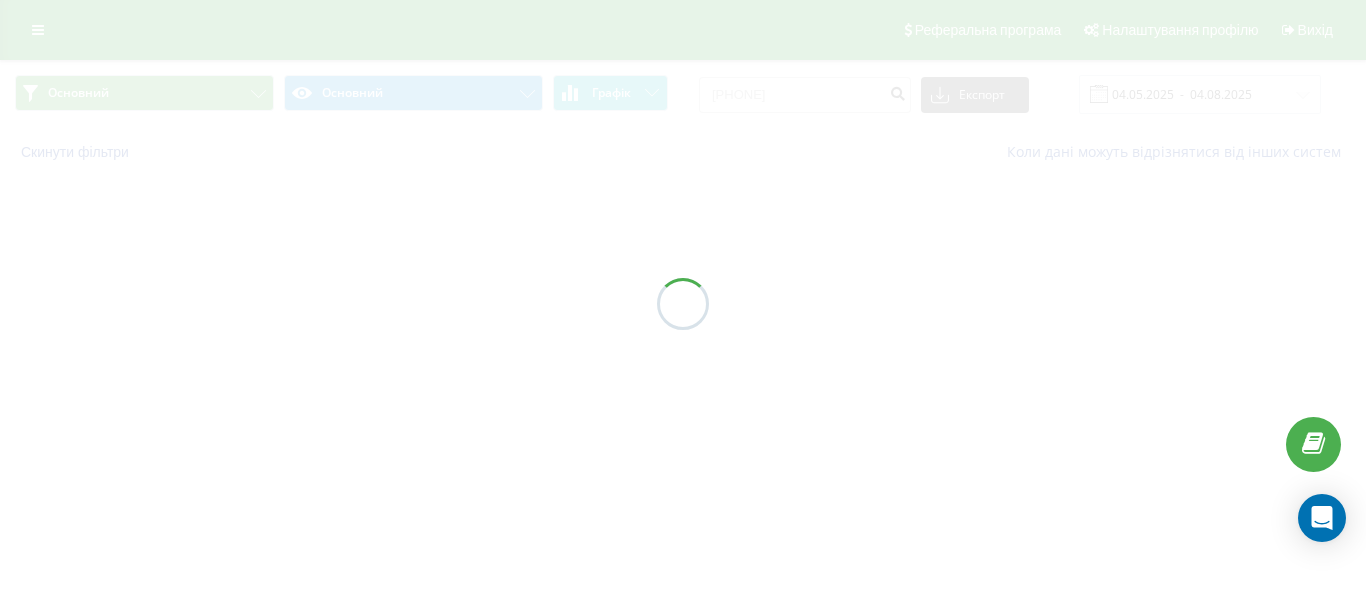 scroll, scrollTop: 0, scrollLeft: 0, axis: both 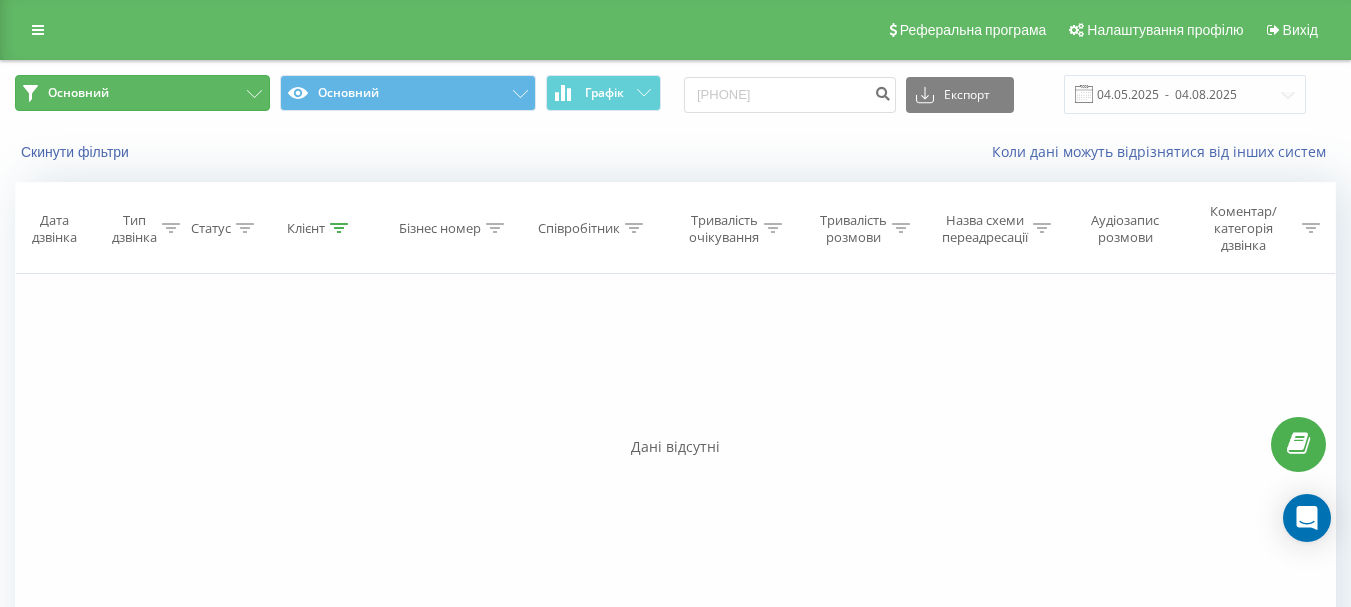 click on "Основний" at bounding box center (142, 93) 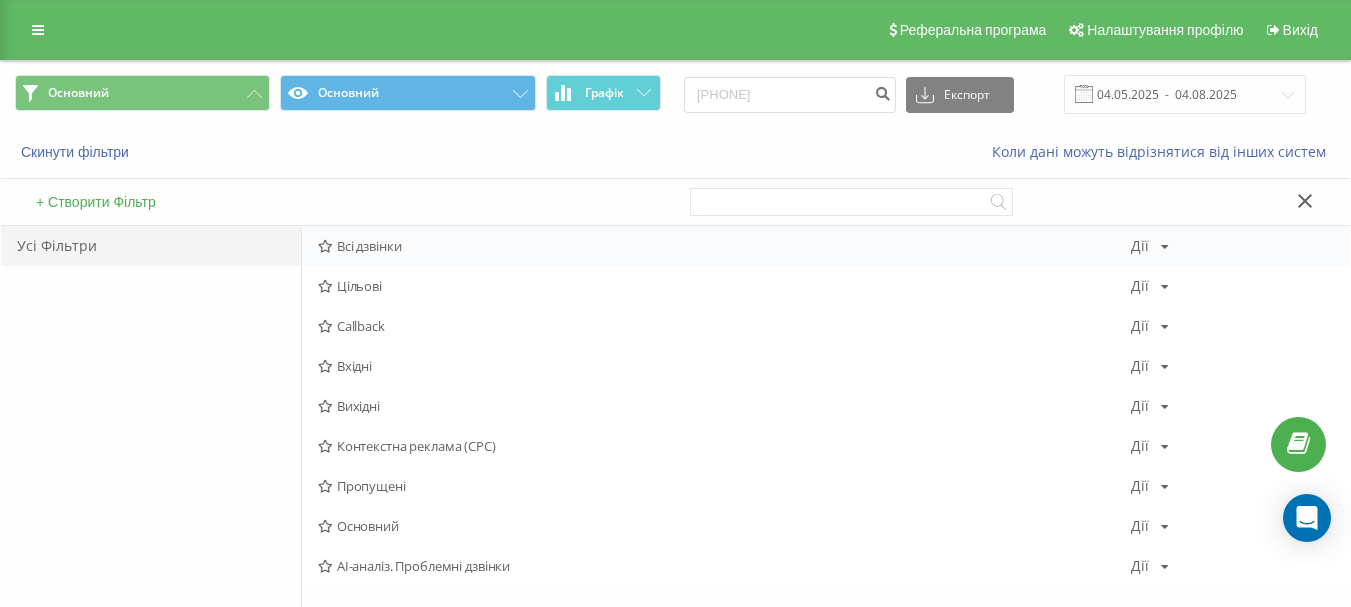click on "Всі дзвінки" at bounding box center [724, 246] 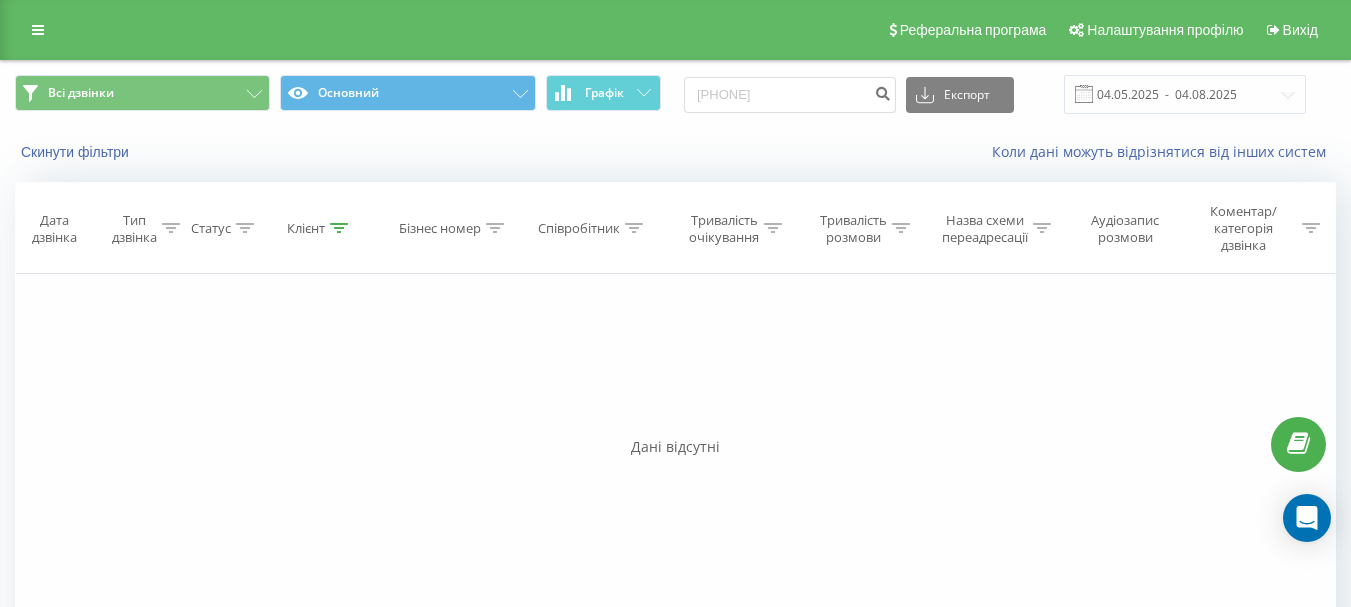 click at bounding box center [1084, 94] 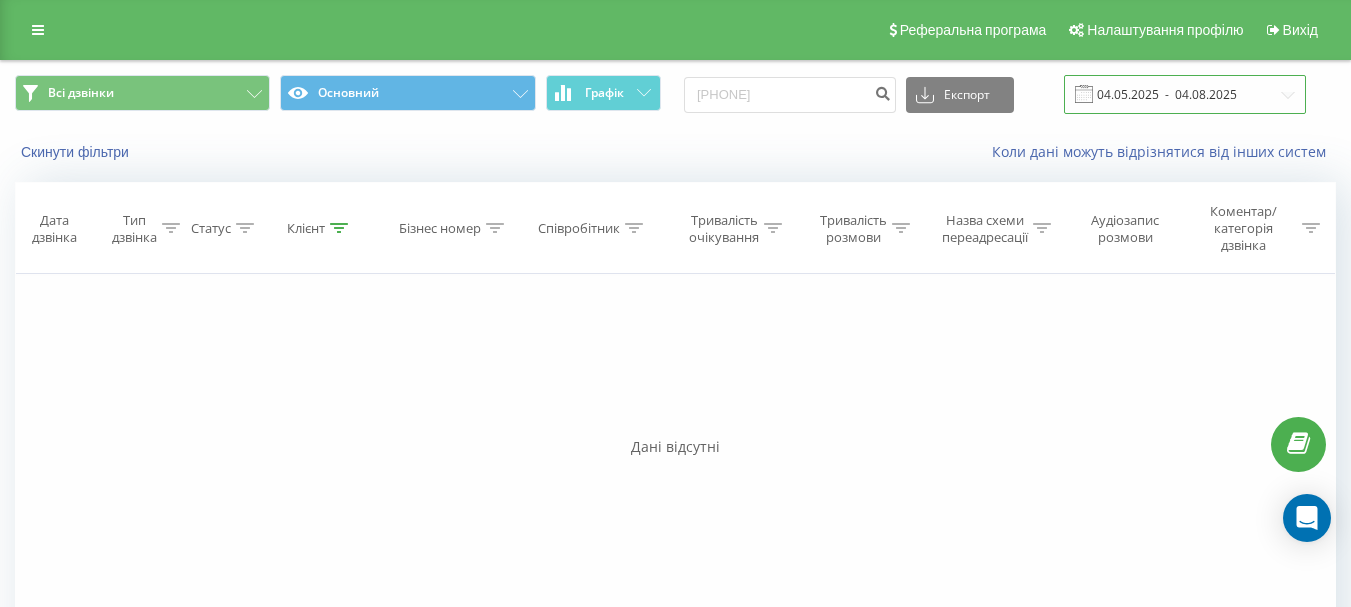 click on "04.05.2025  -  04.08.2025" at bounding box center [1185, 94] 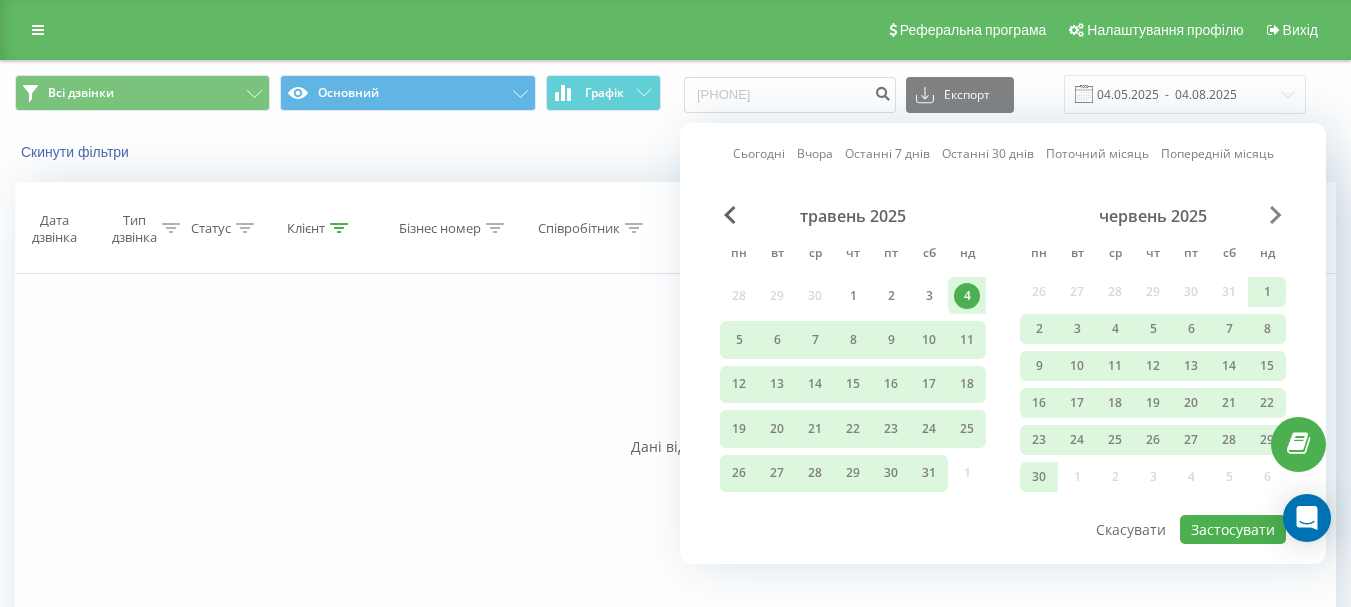 click at bounding box center (1276, 215) 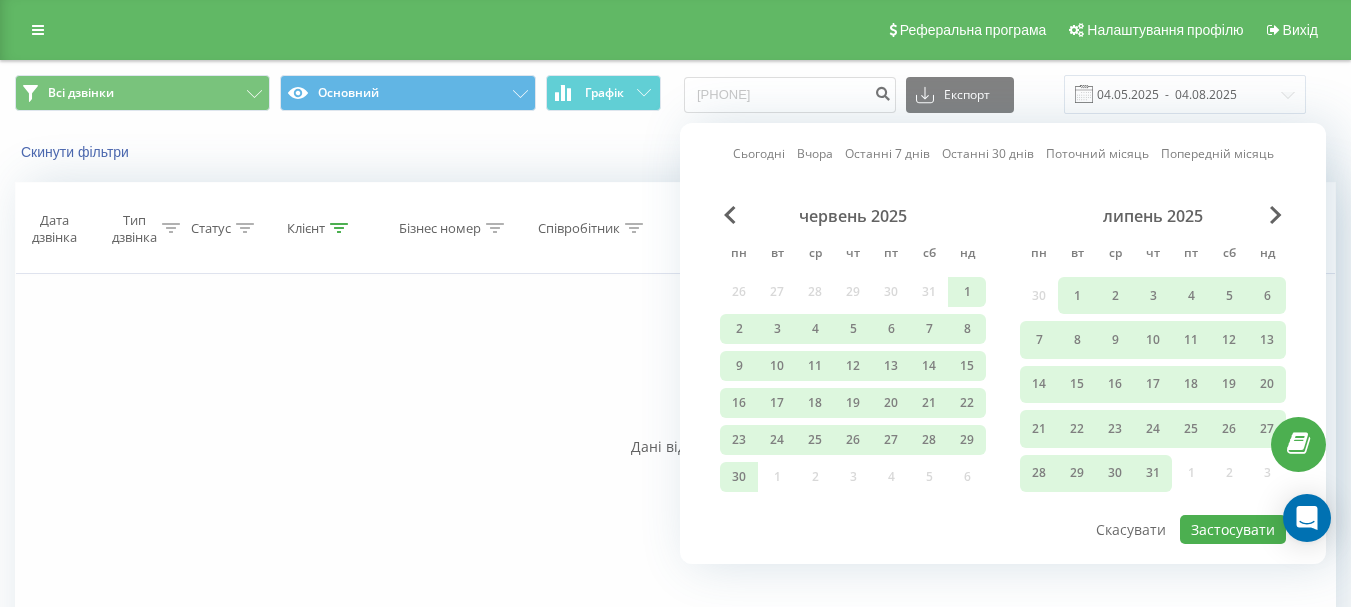 click at bounding box center (1276, 215) 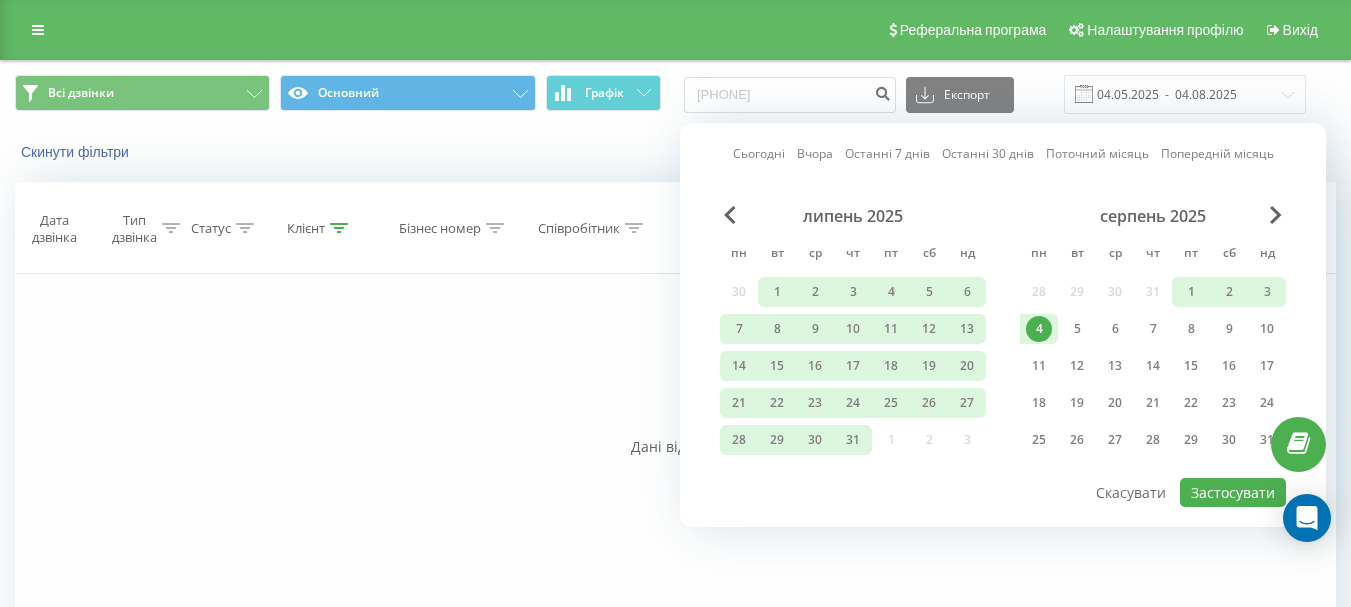 click on "4" at bounding box center (1039, 329) 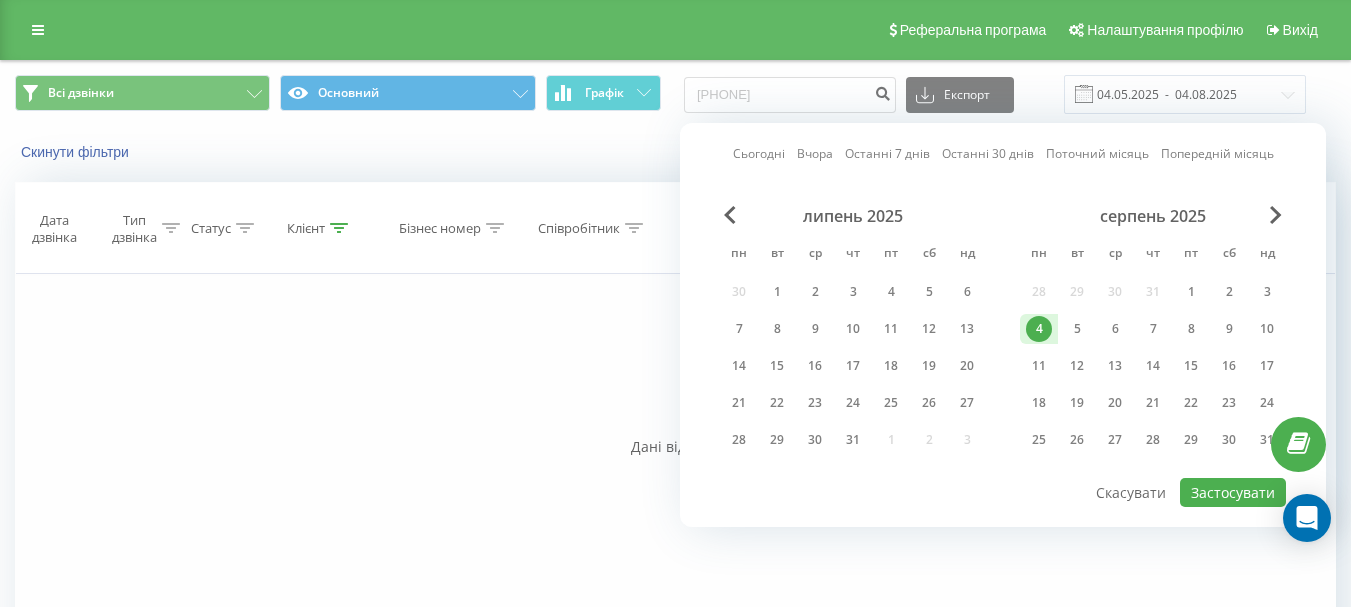 click on "4" at bounding box center [1039, 329] 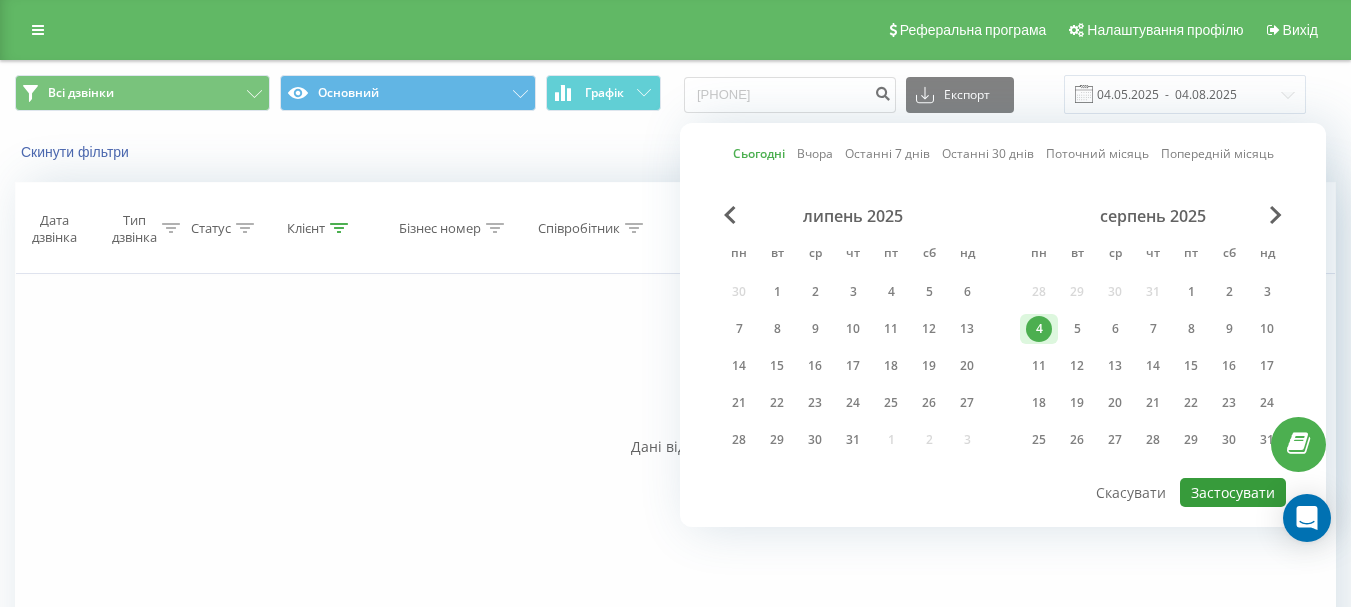 click on "Застосувати" at bounding box center (1233, 492) 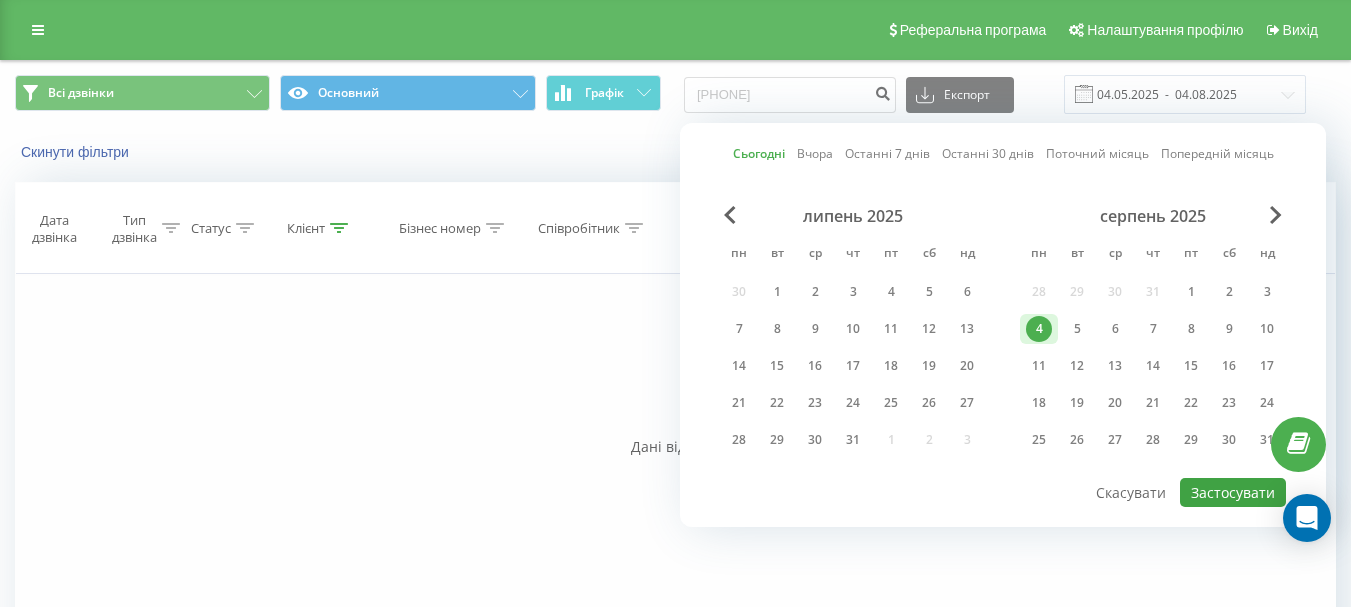 type on "04.08.2025  -  04.08.2025" 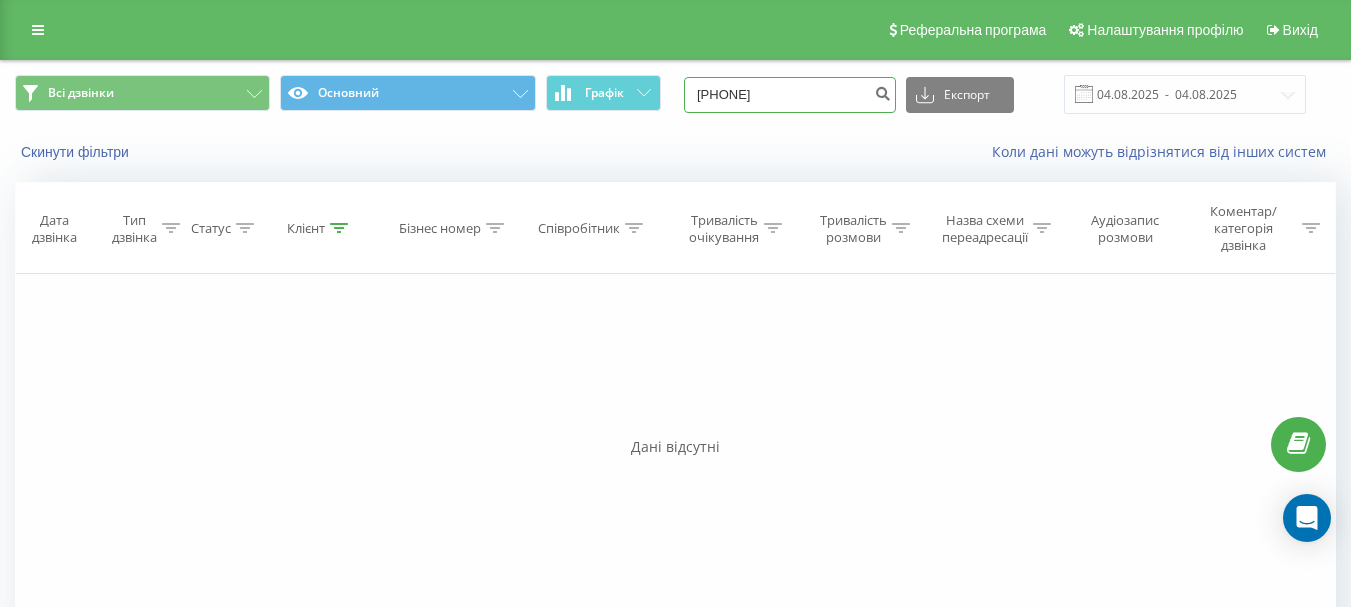 drag, startPoint x: 810, startPoint y: 88, endPoint x: 665, endPoint y: 95, distance: 145.16887 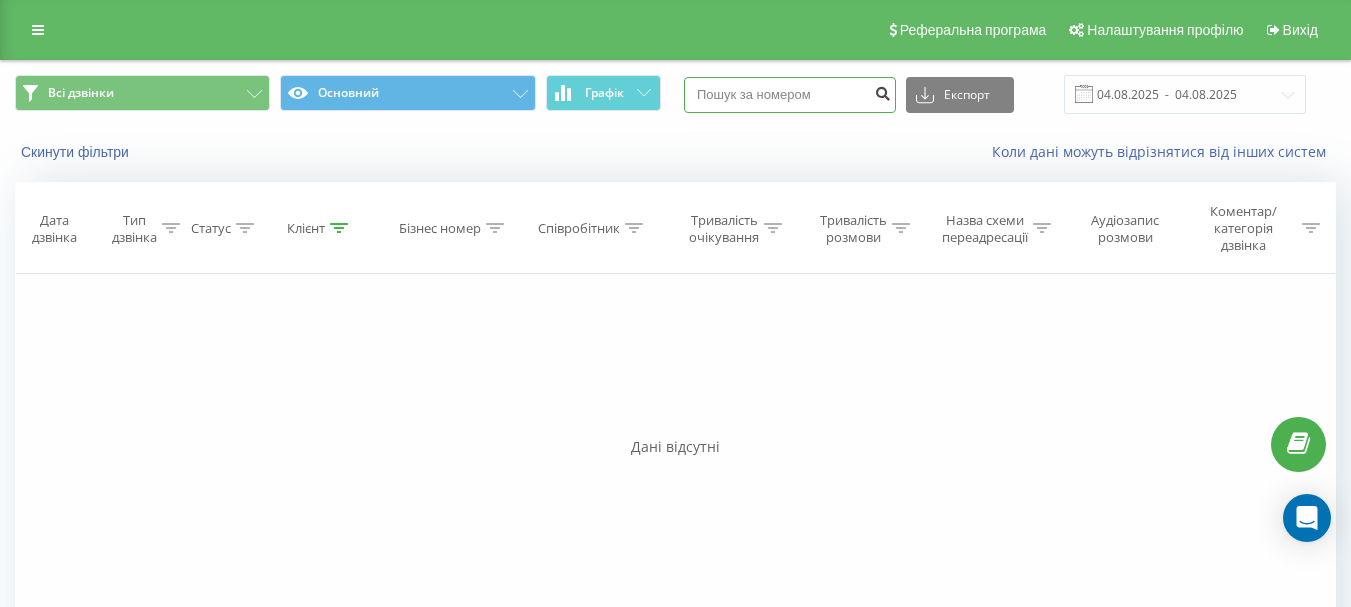 type 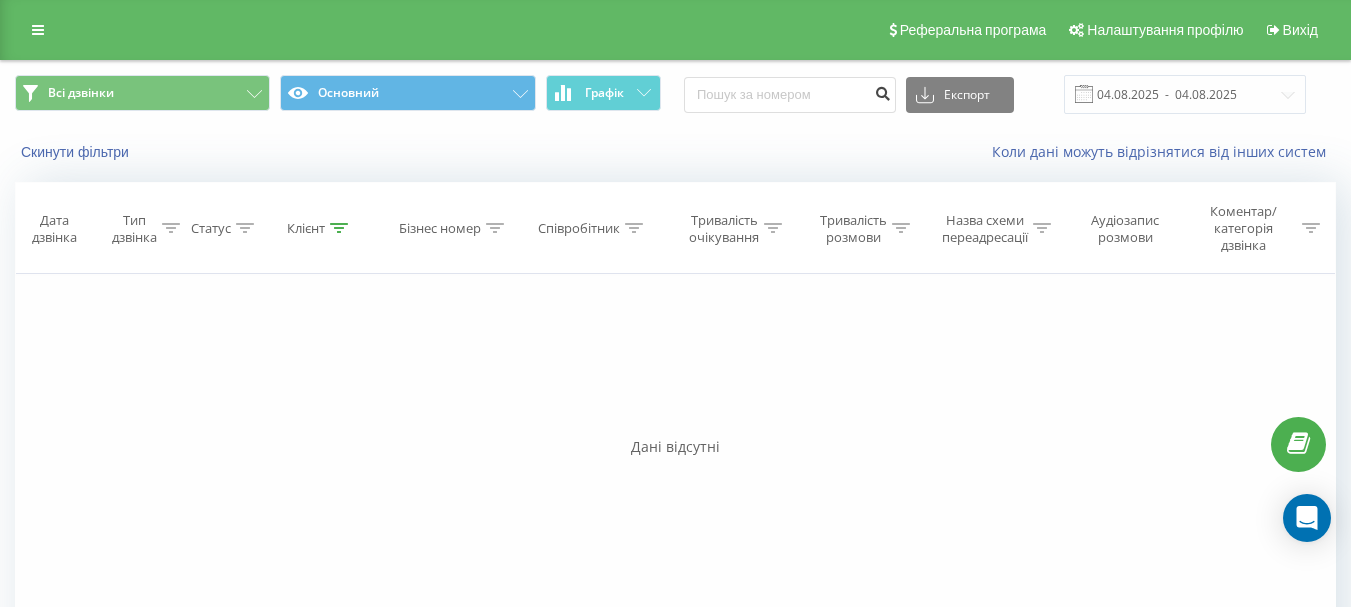 click at bounding box center (882, 91) 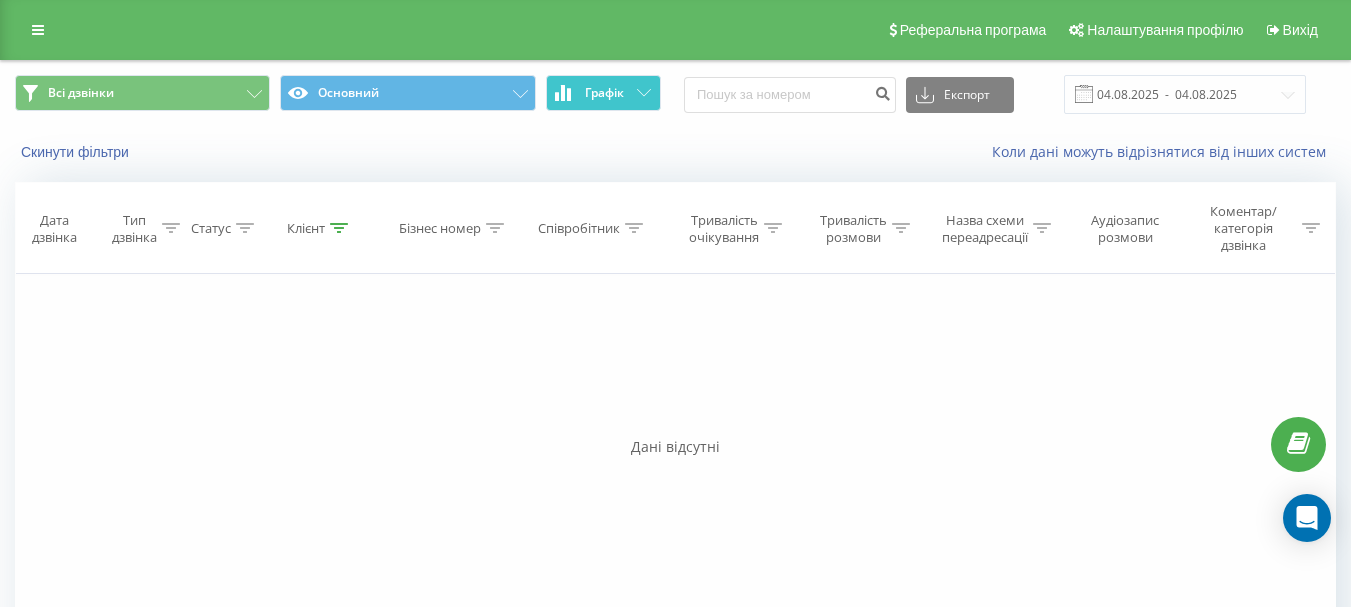 click 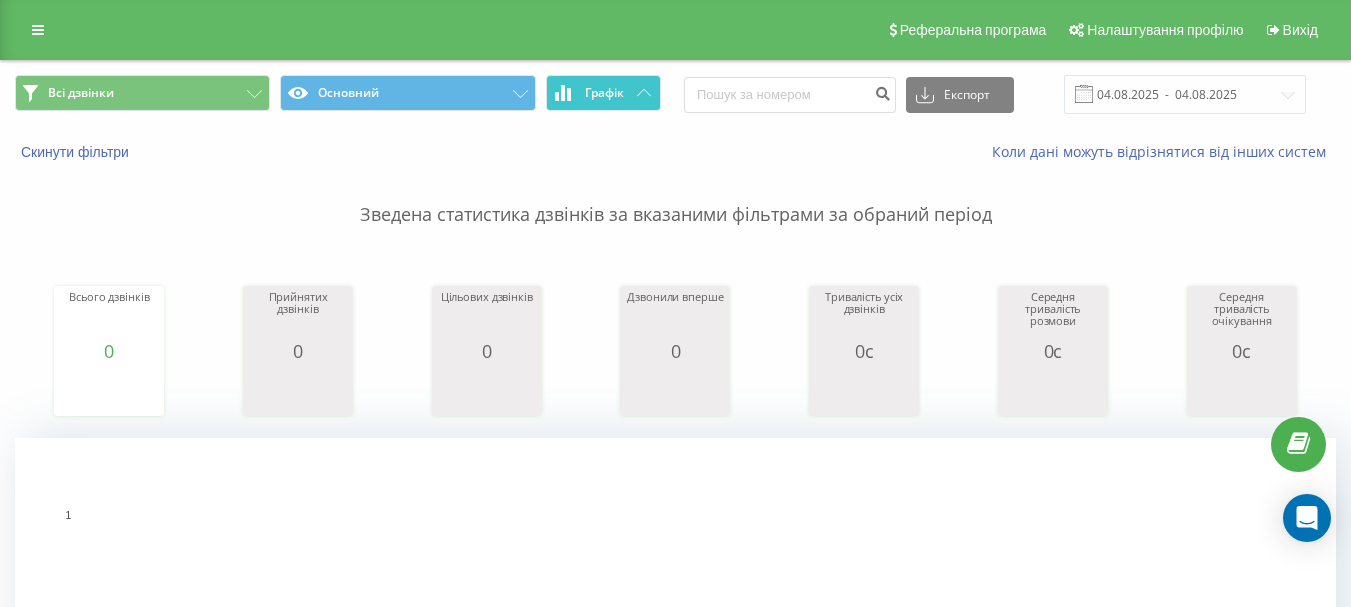 click 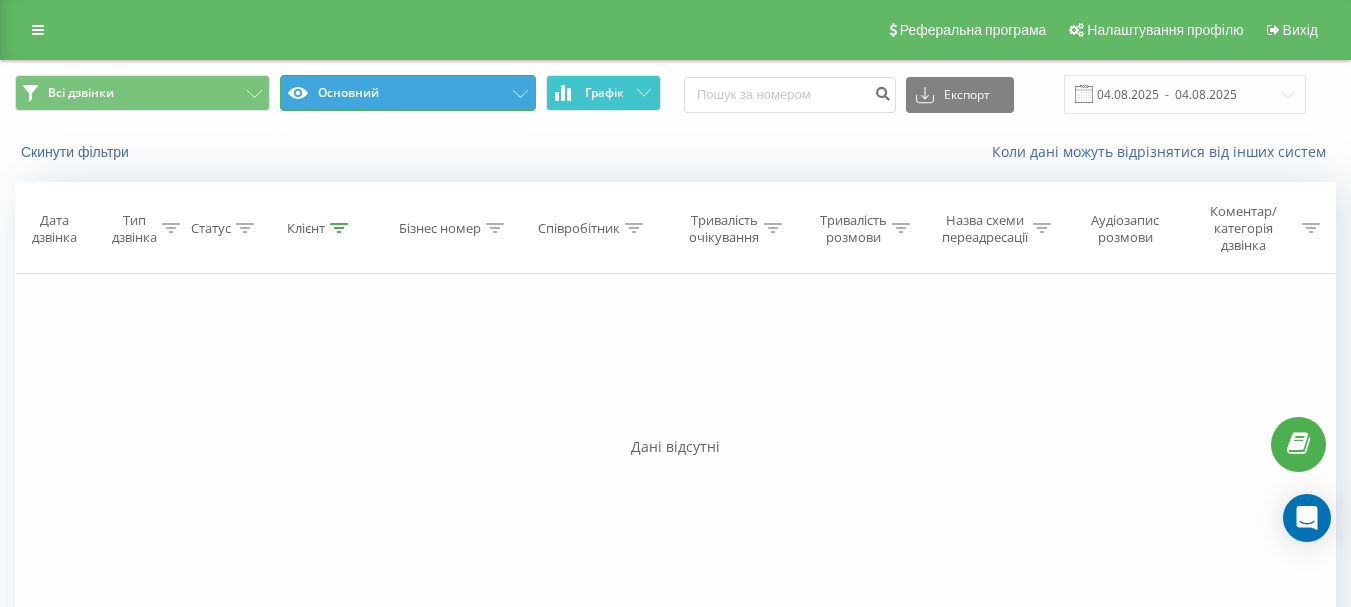 click on "Основний" at bounding box center [407, 93] 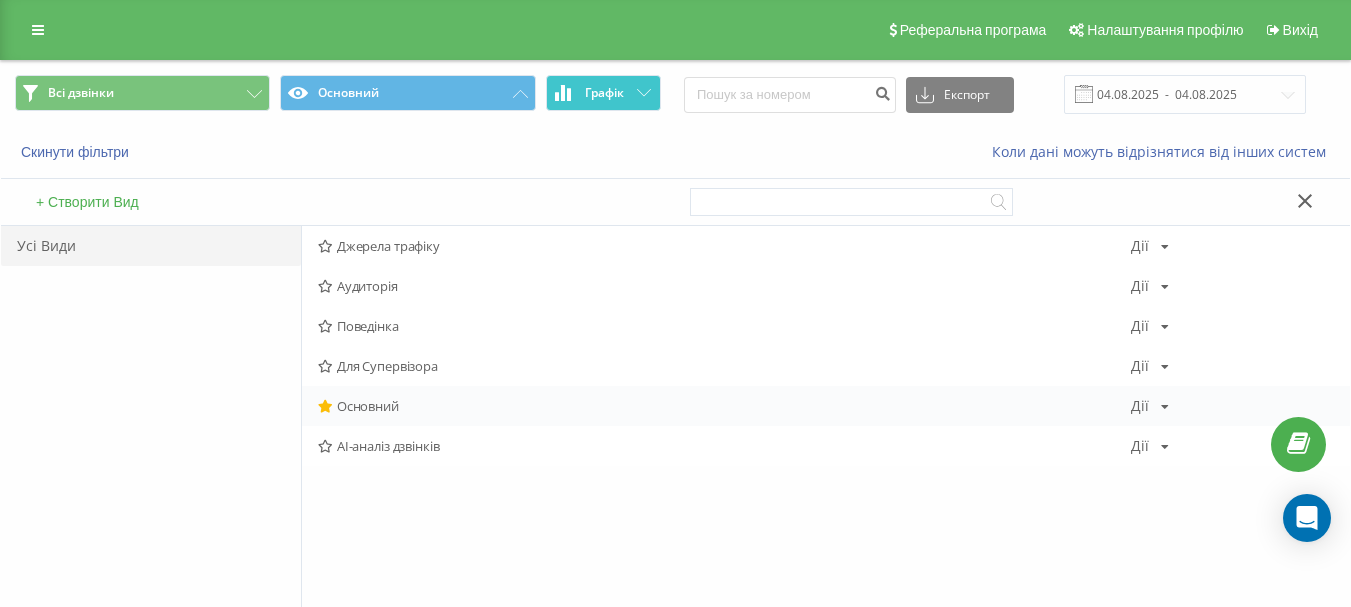 click on "Основний" at bounding box center [724, 406] 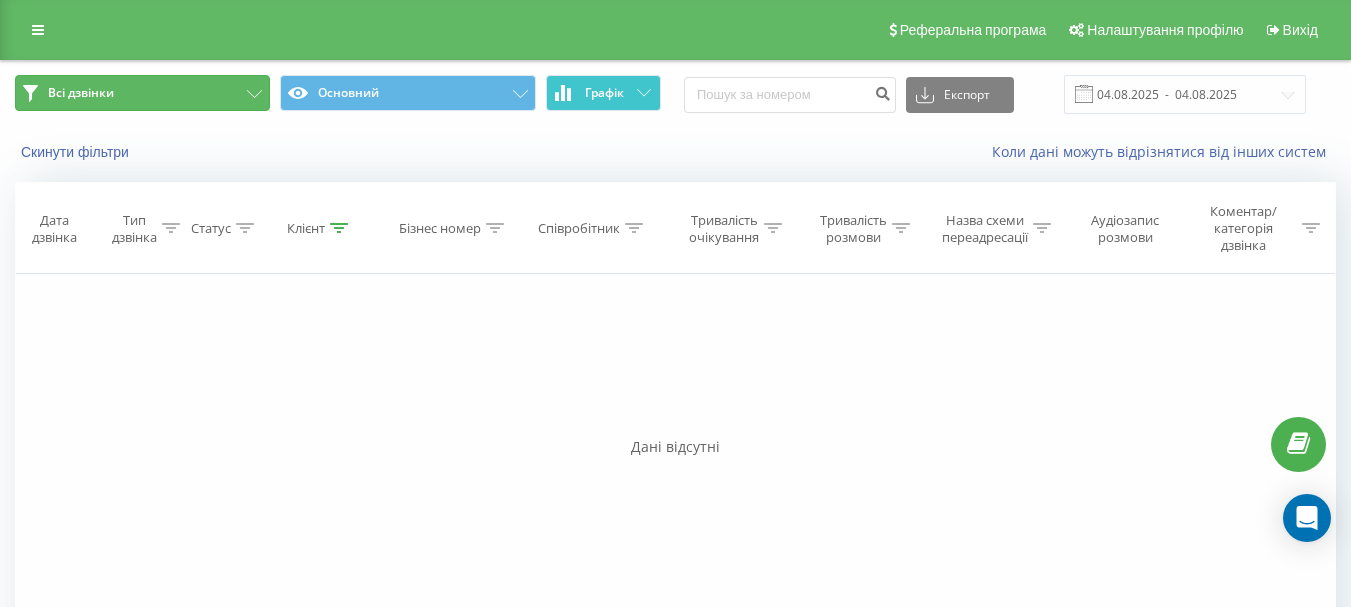 click on "Всі дзвінки" at bounding box center [142, 93] 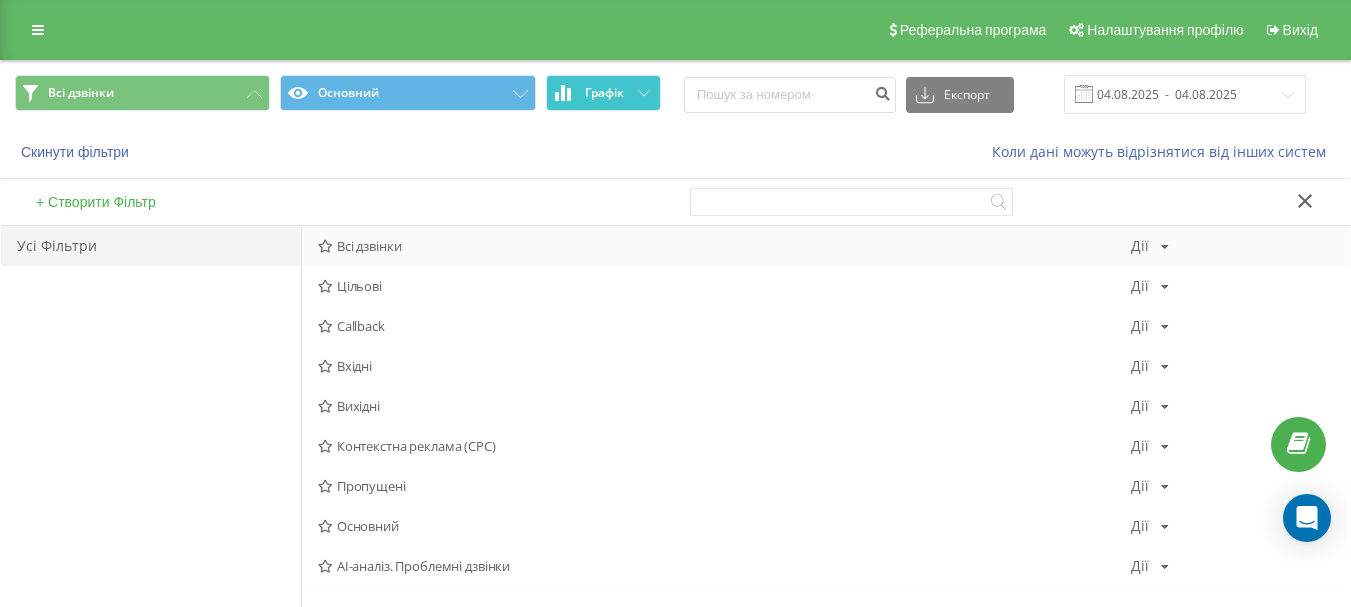 click on "Всі дзвінки" at bounding box center (724, 246) 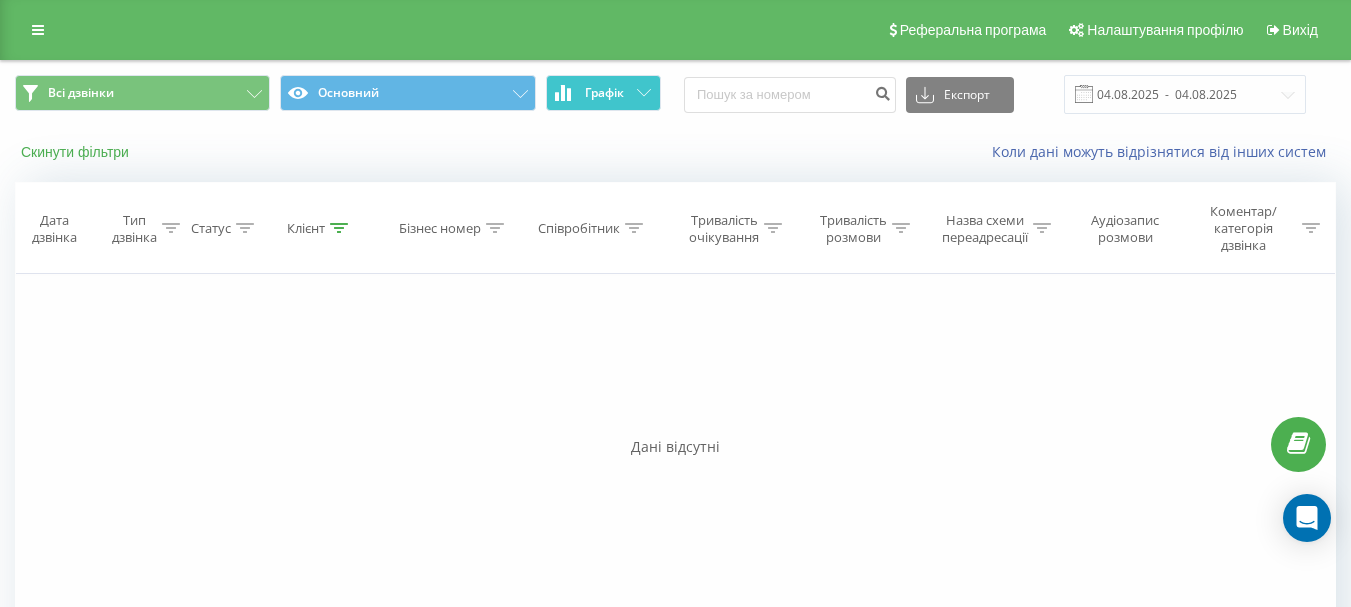 click on "Скинути фільтри" at bounding box center [77, 152] 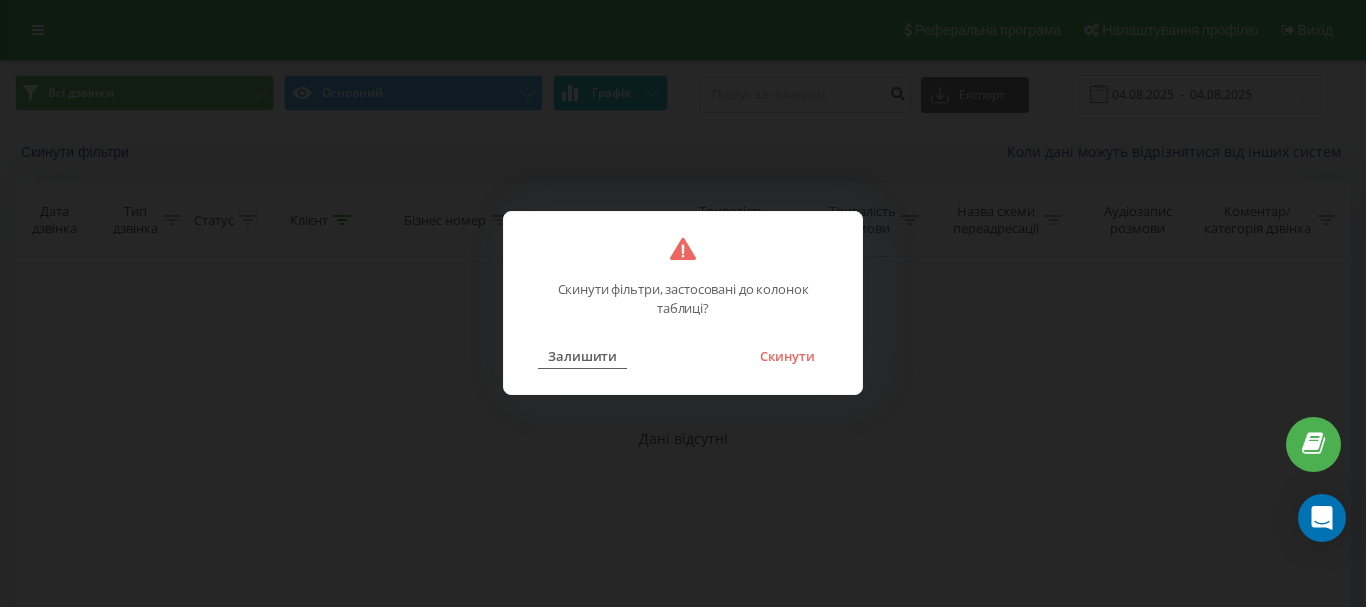 click on "Залишити" at bounding box center (582, 356) 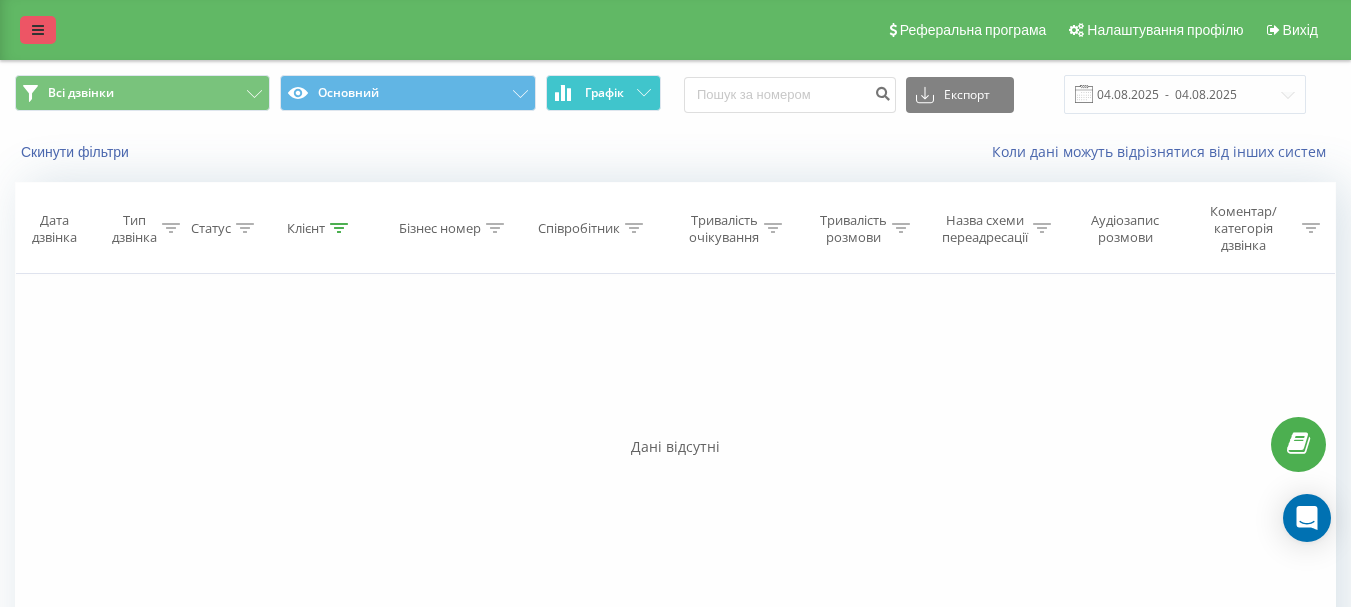click at bounding box center (38, 30) 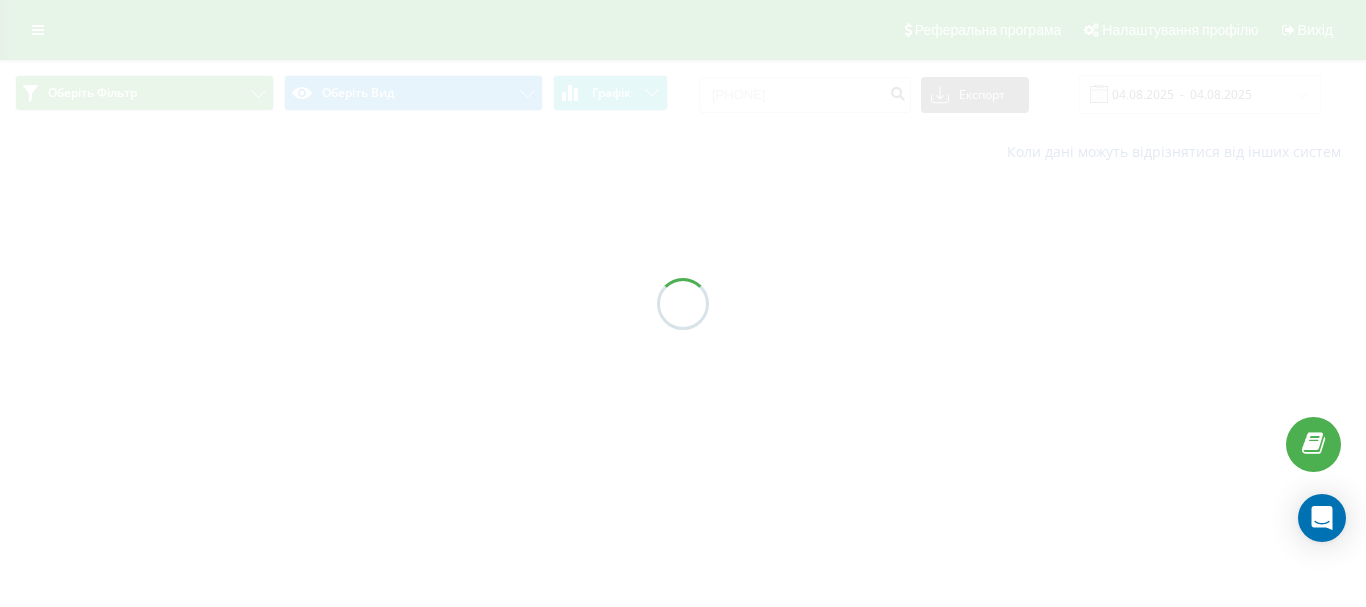 scroll, scrollTop: 0, scrollLeft: 0, axis: both 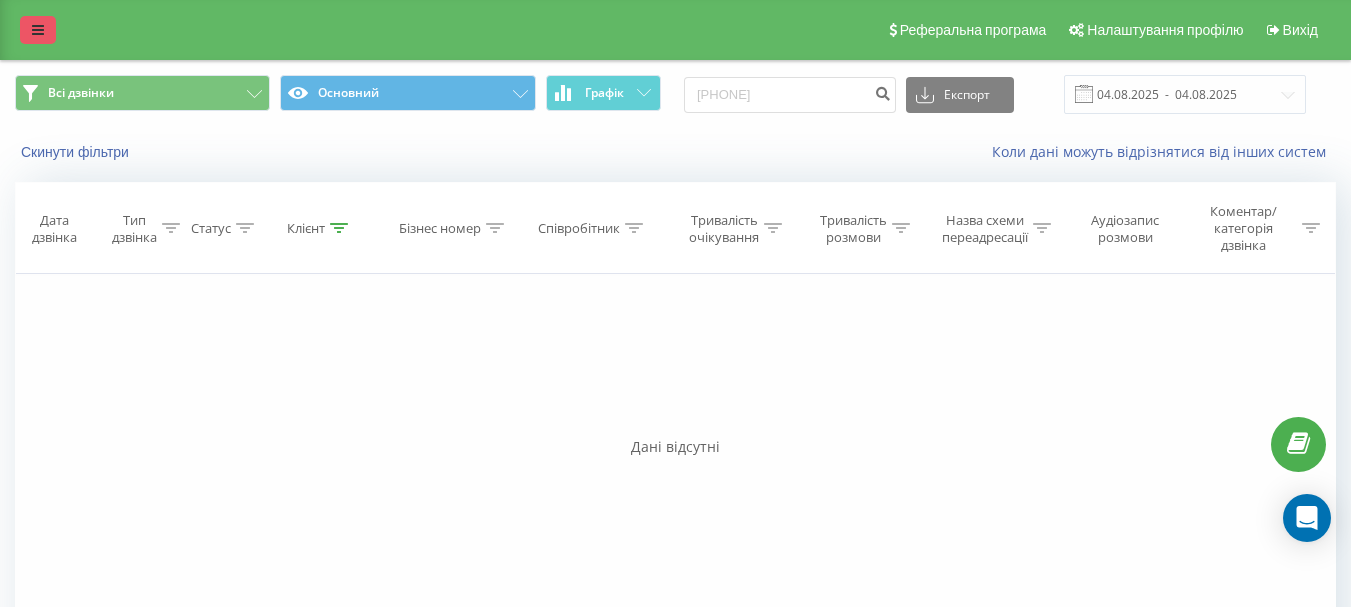 click at bounding box center [38, 30] 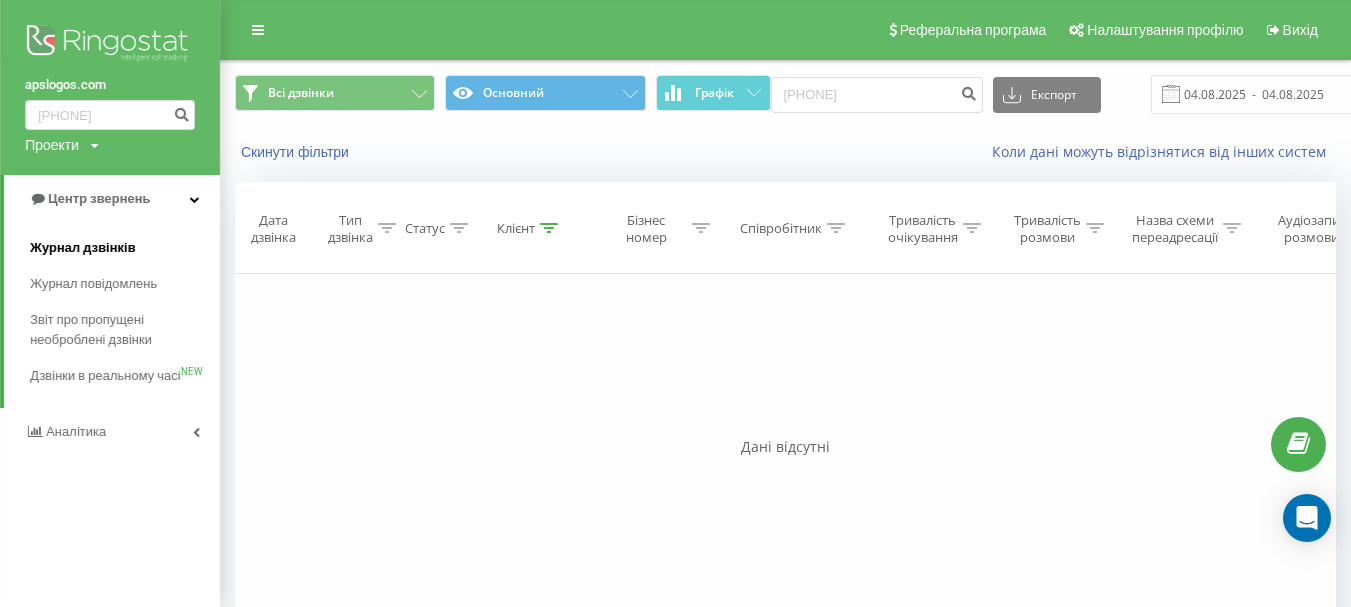click on "Журнал дзвінків" at bounding box center (125, 248) 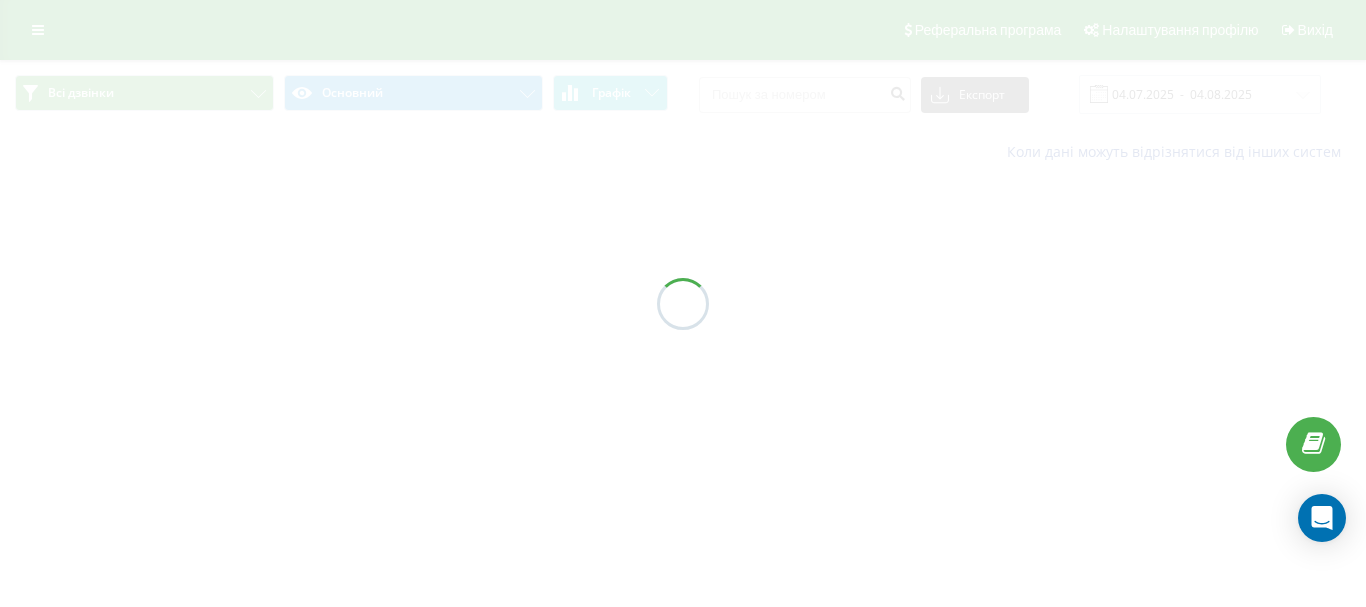 scroll, scrollTop: 0, scrollLeft: 0, axis: both 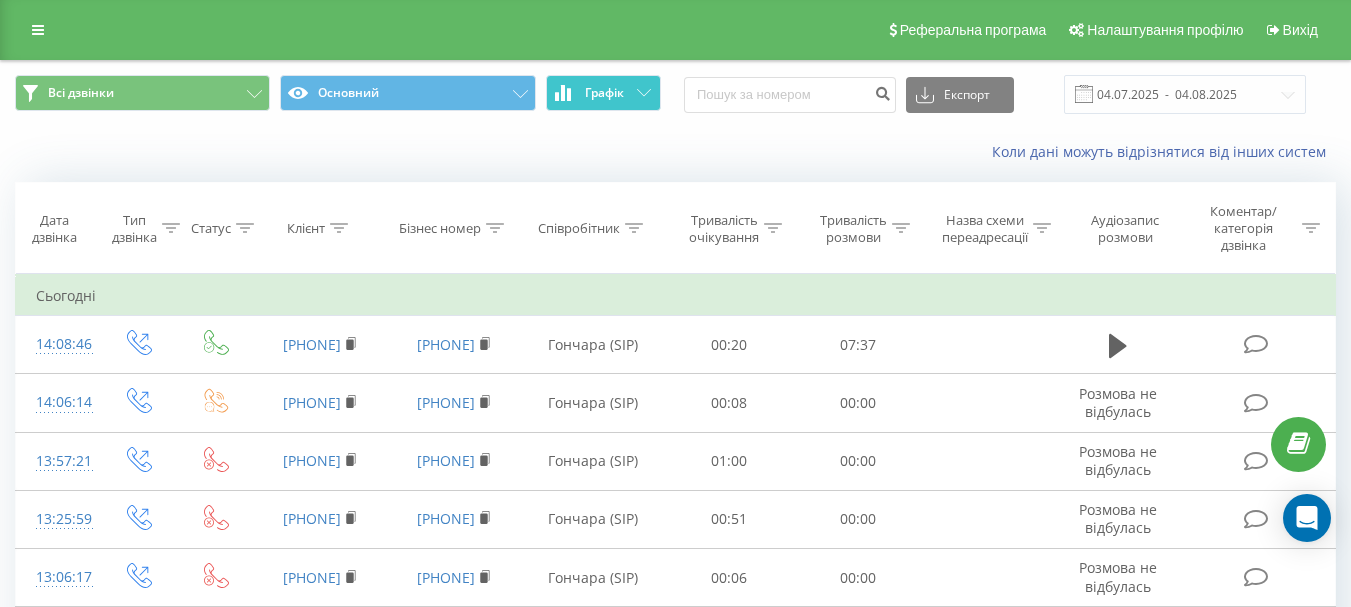 click on "Графік" at bounding box center (603, 93) 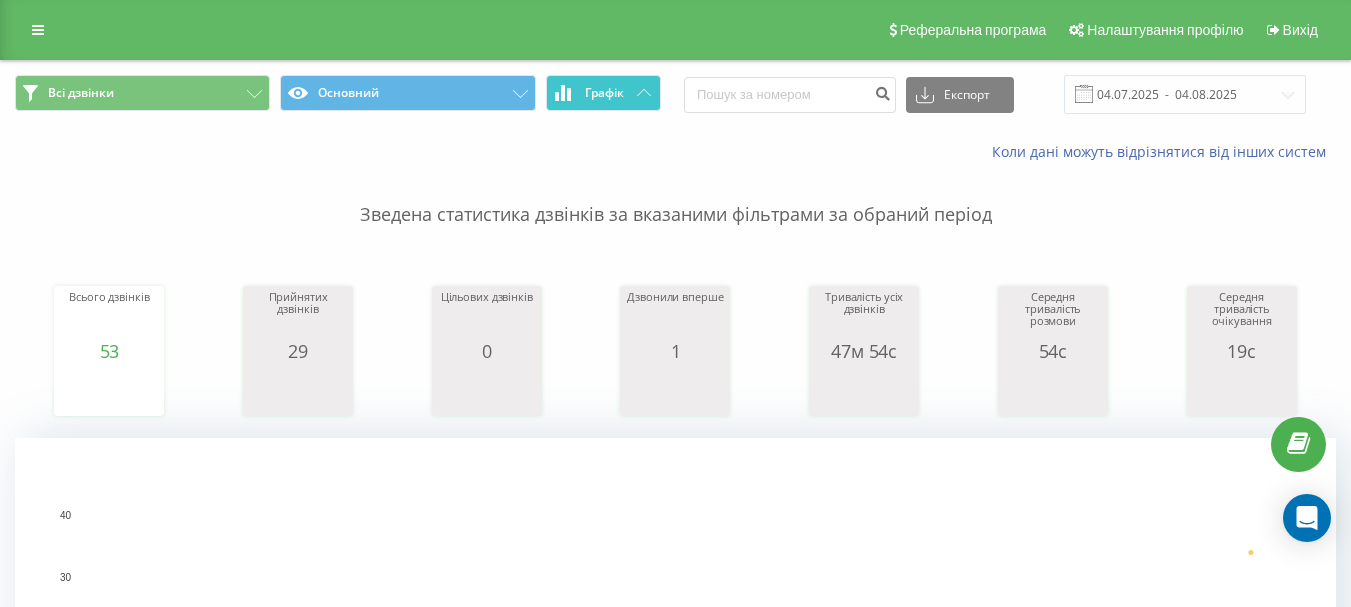 click on "Графік" at bounding box center [603, 93] 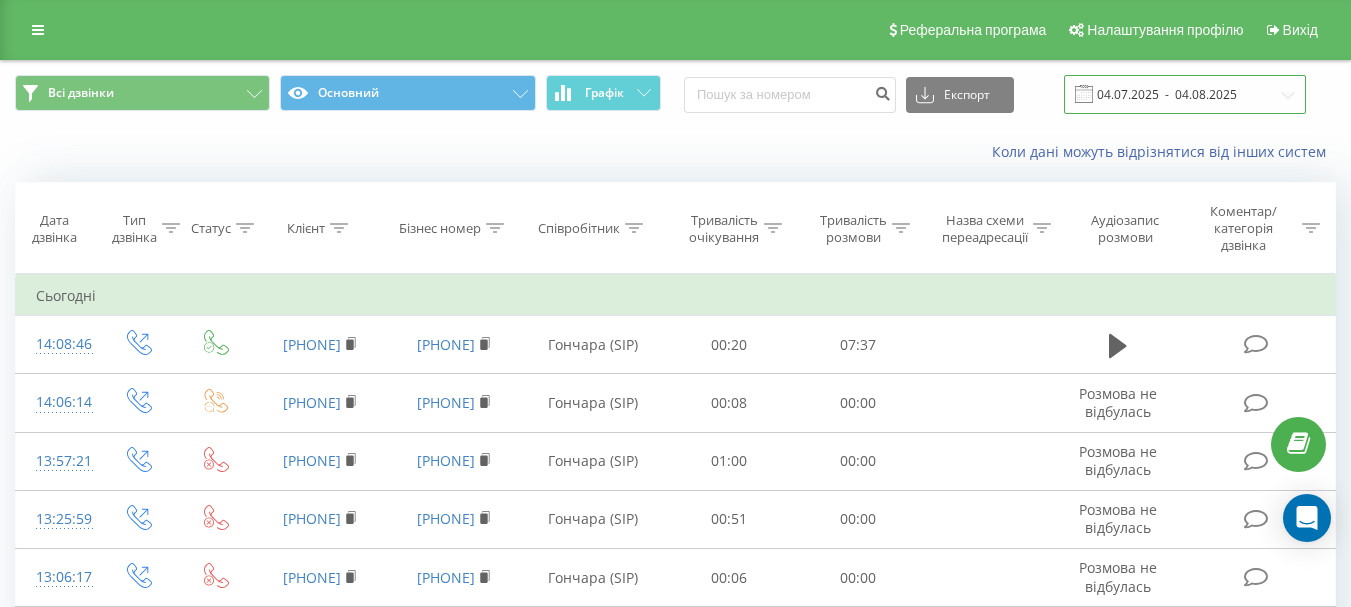 click on "04.07.2025  -  04.08.2025" at bounding box center [1185, 94] 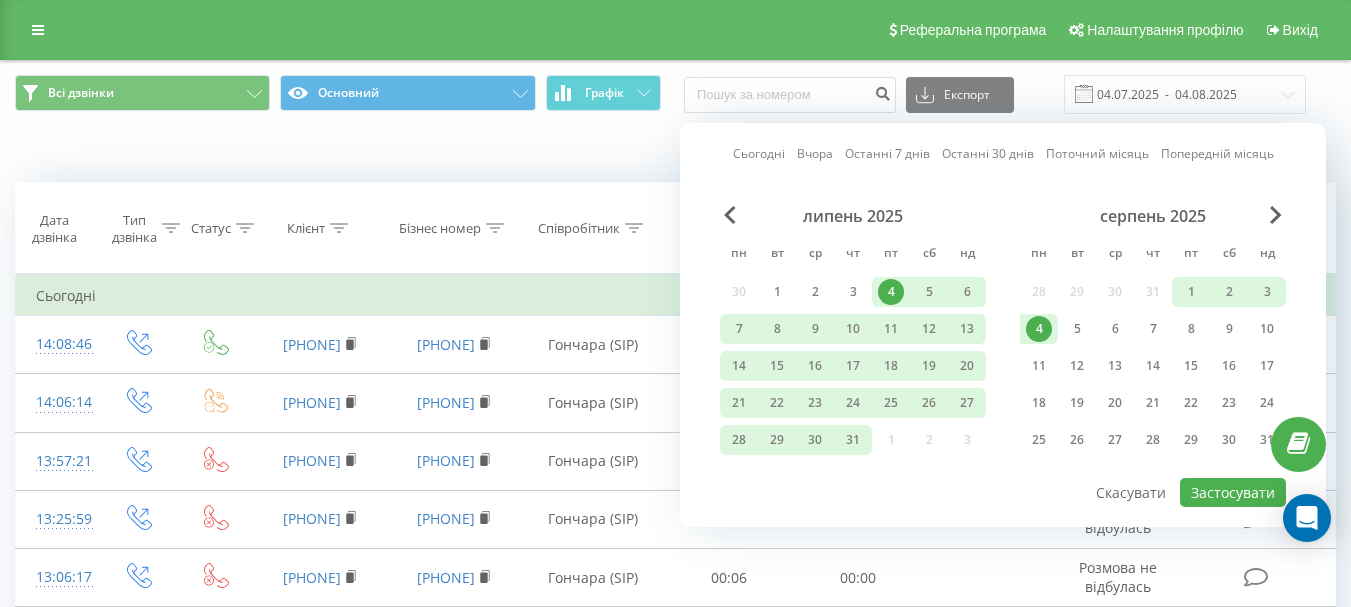 click on "4" at bounding box center (1039, 329) 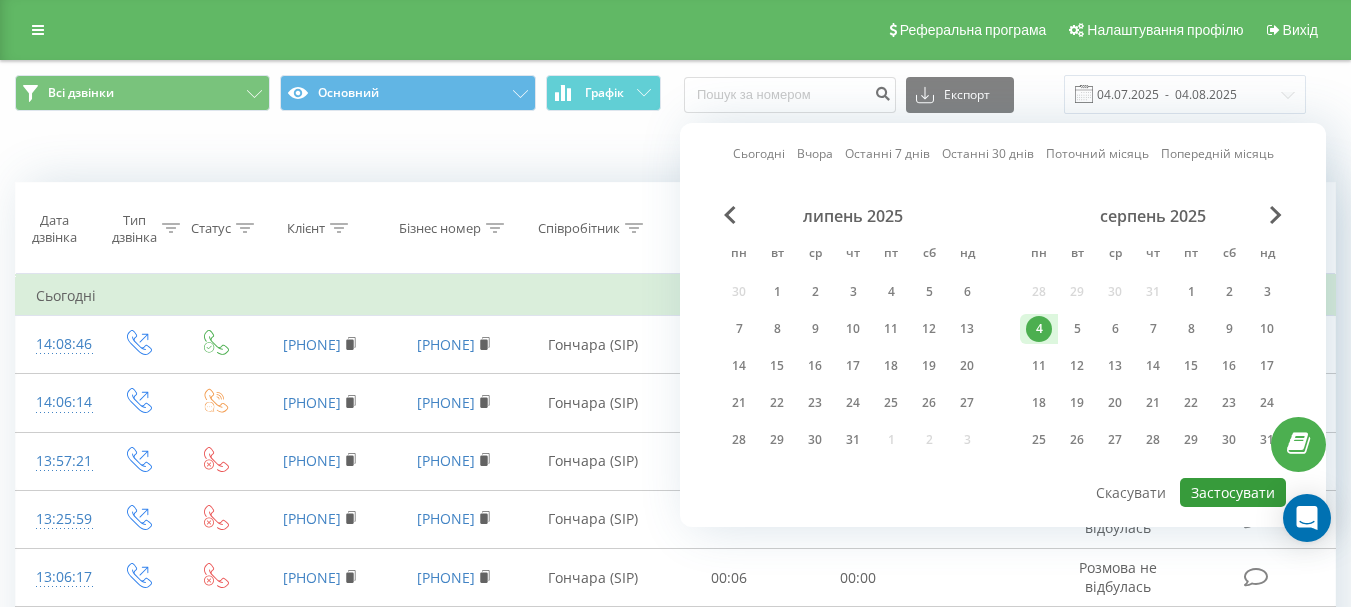 click on "Застосувати" at bounding box center (1233, 492) 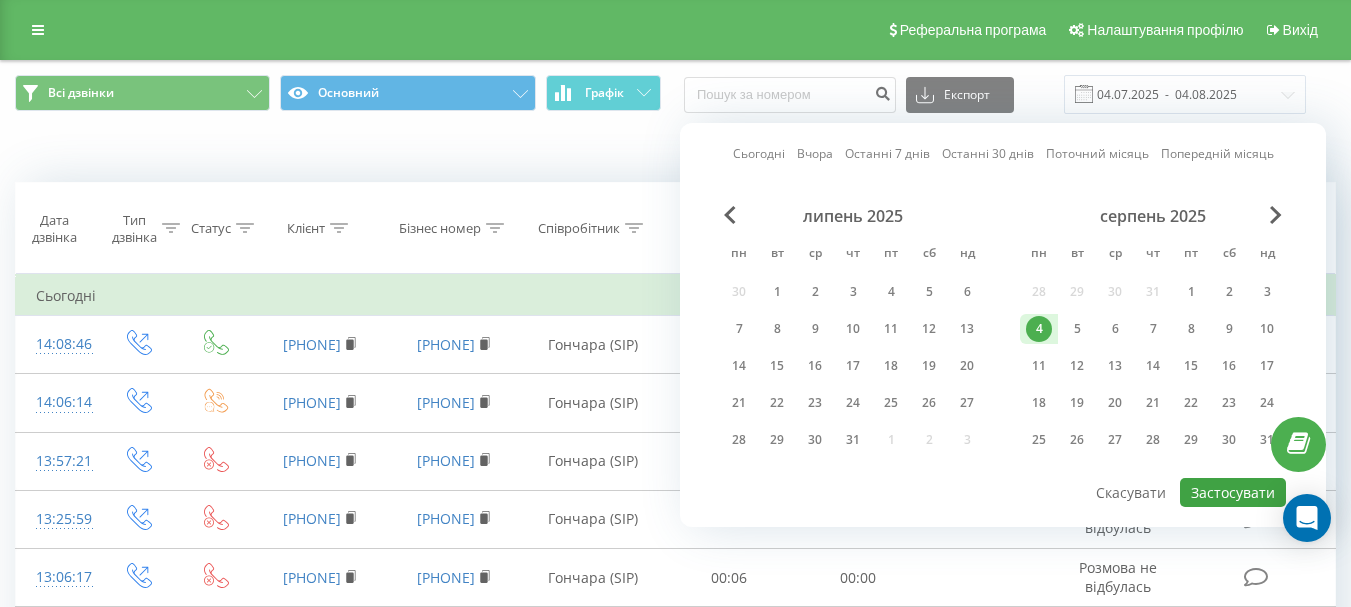 type on "04.08.2025  -  04.08.2025" 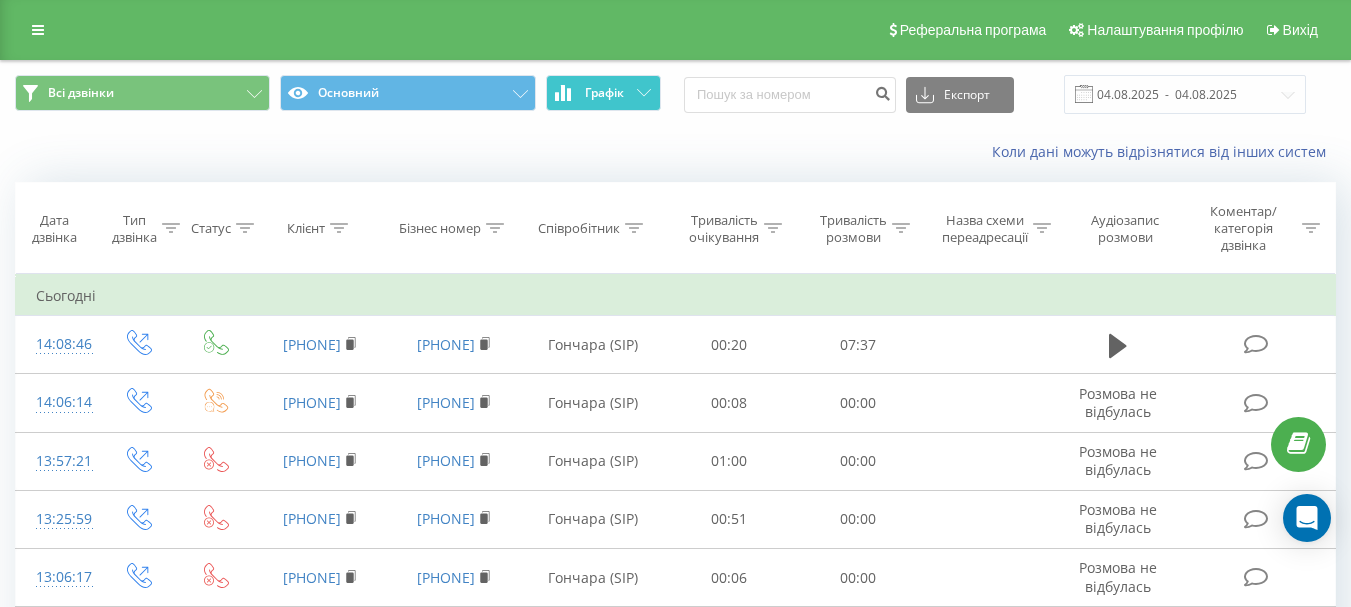 click on "Графік" at bounding box center [603, 93] 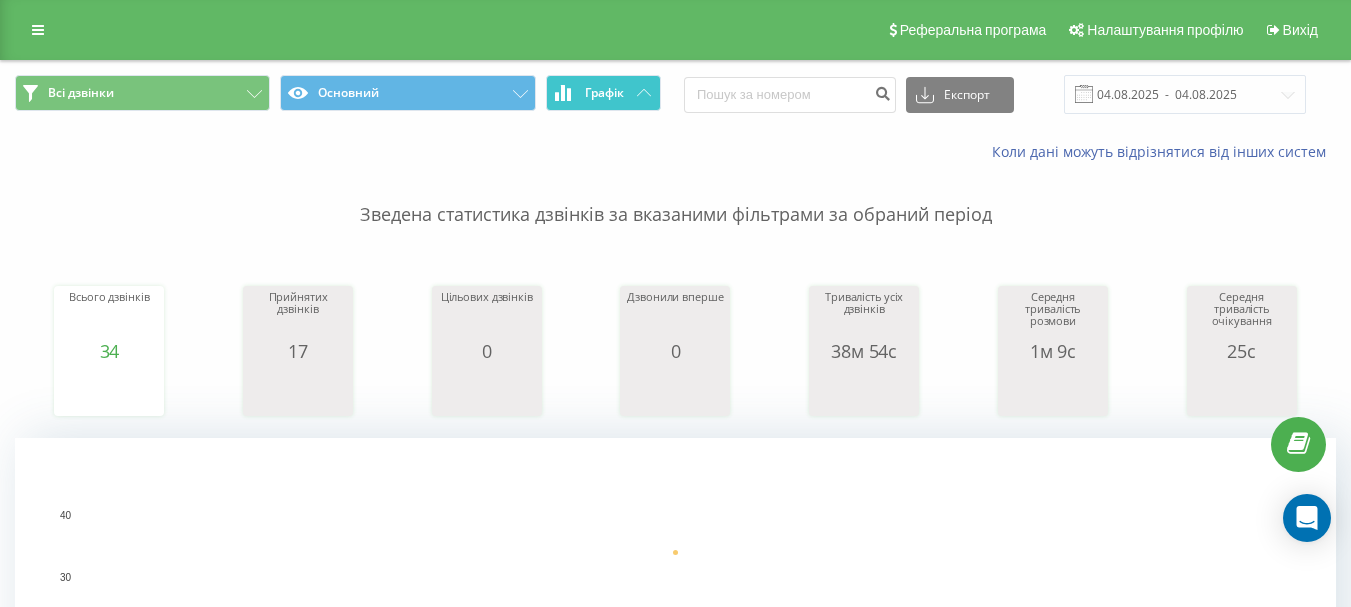 click on "Графік" at bounding box center (603, 93) 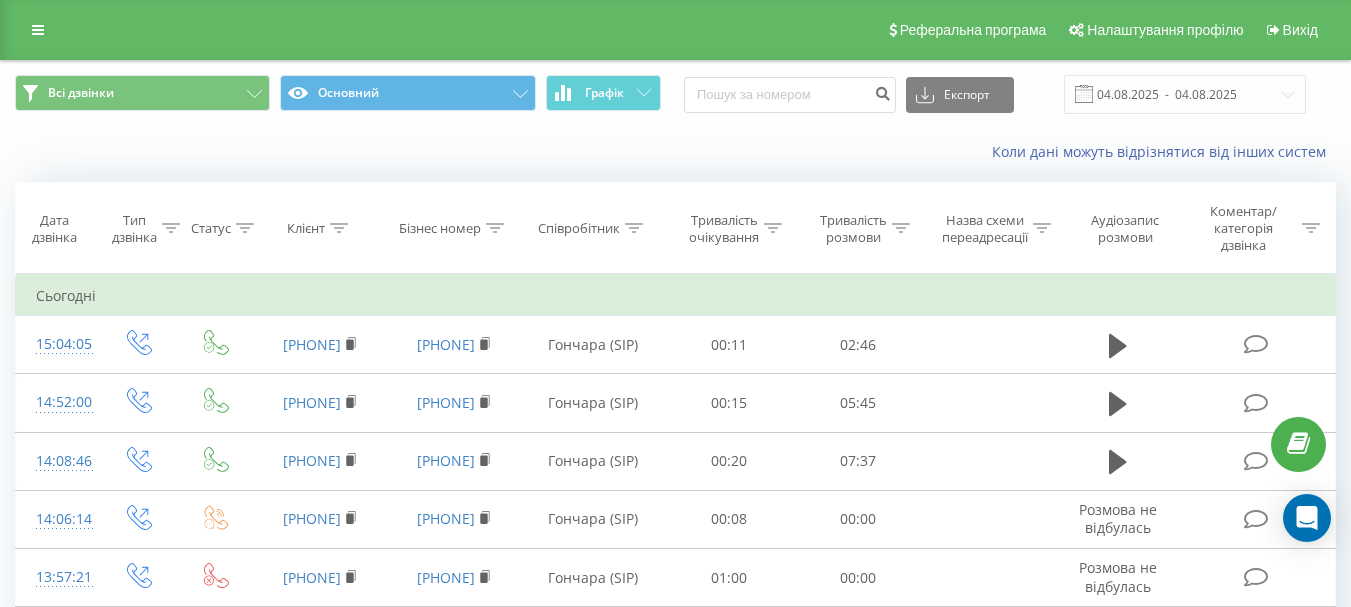 scroll, scrollTop: 0, scrollLeft: 0, axis: both 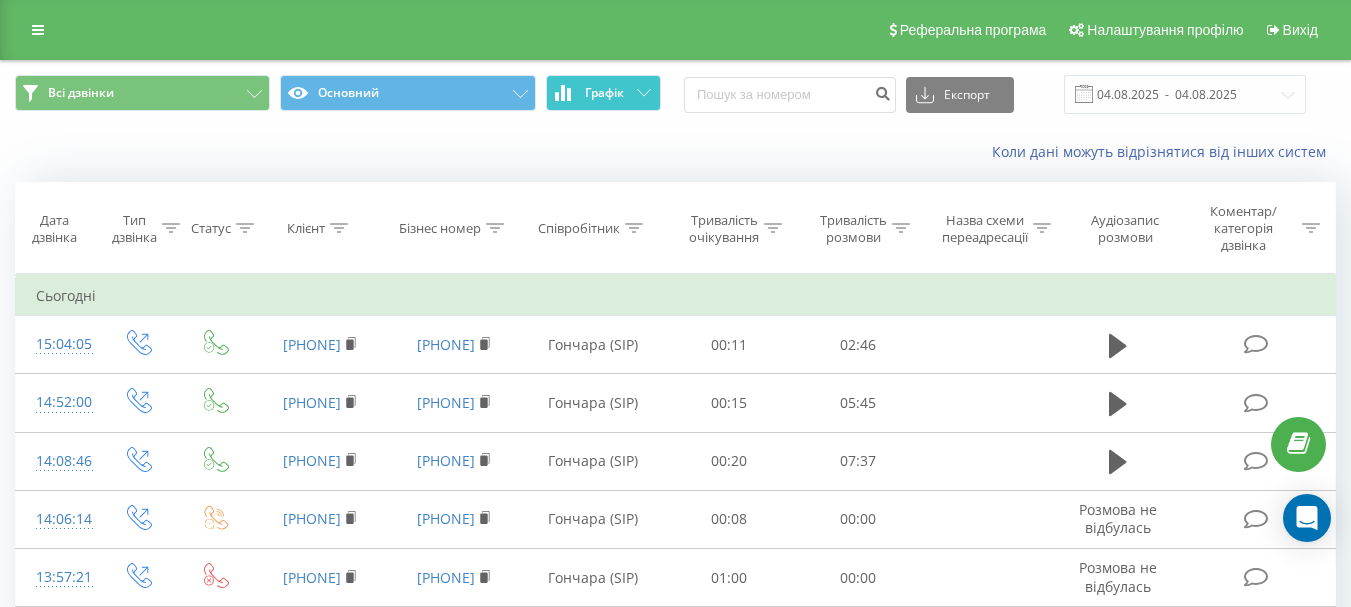 click on "Графік" at bounding box center (603, 93) 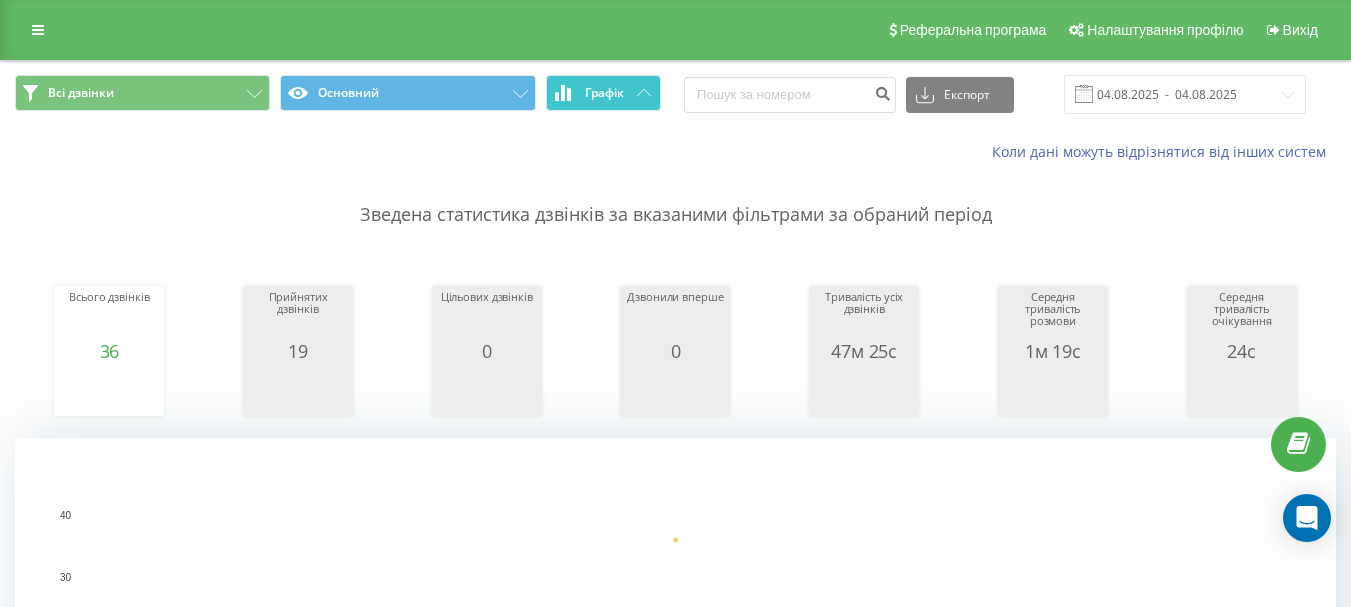 click on "Графік" at bounding box center (603, 93) 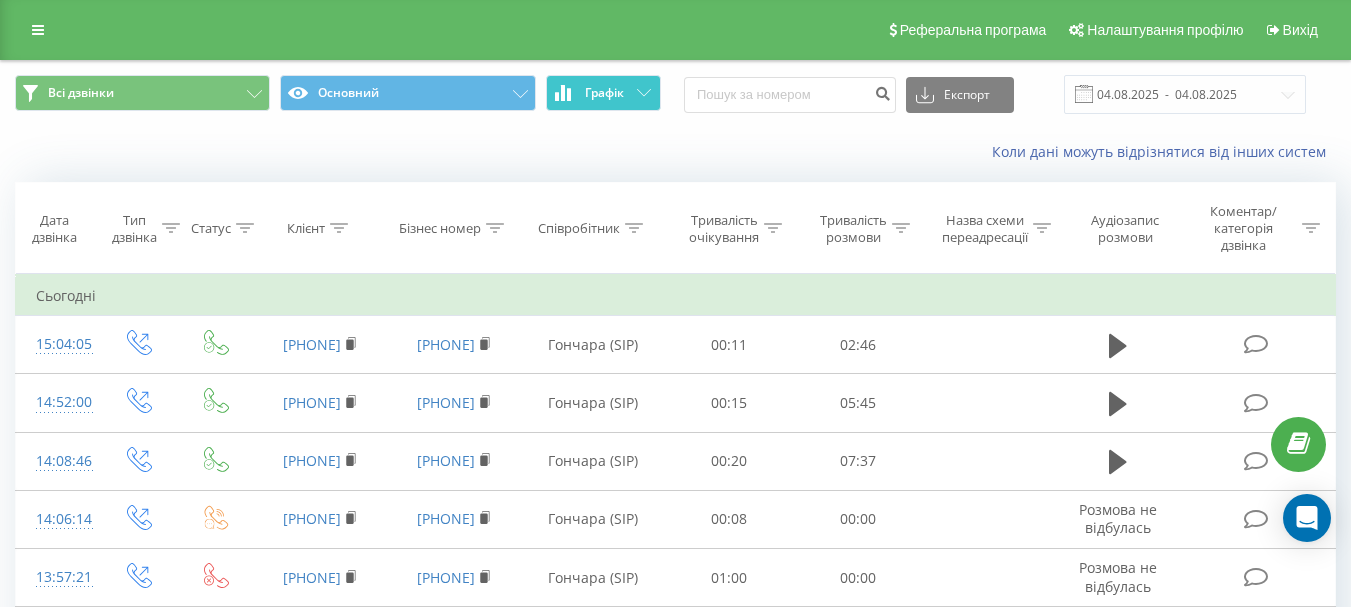 click on "Графік" at bounding box center (604, 93) 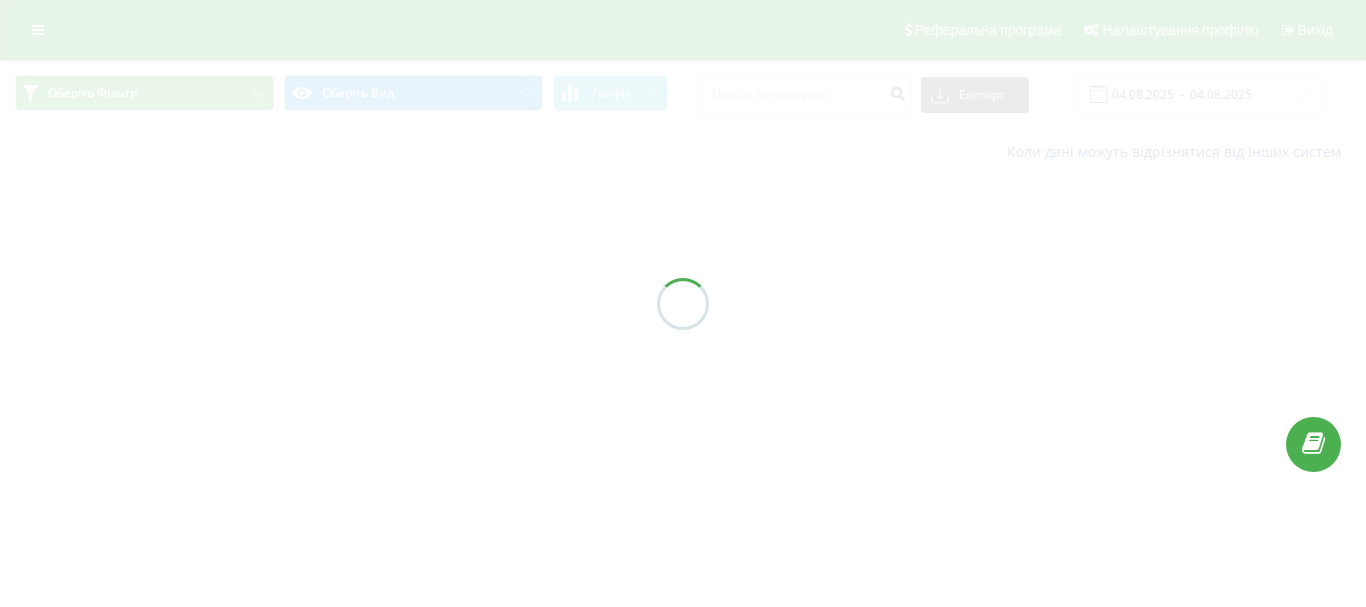 scroll, scrollTop: 0, scrollLeft: 0, axis: both 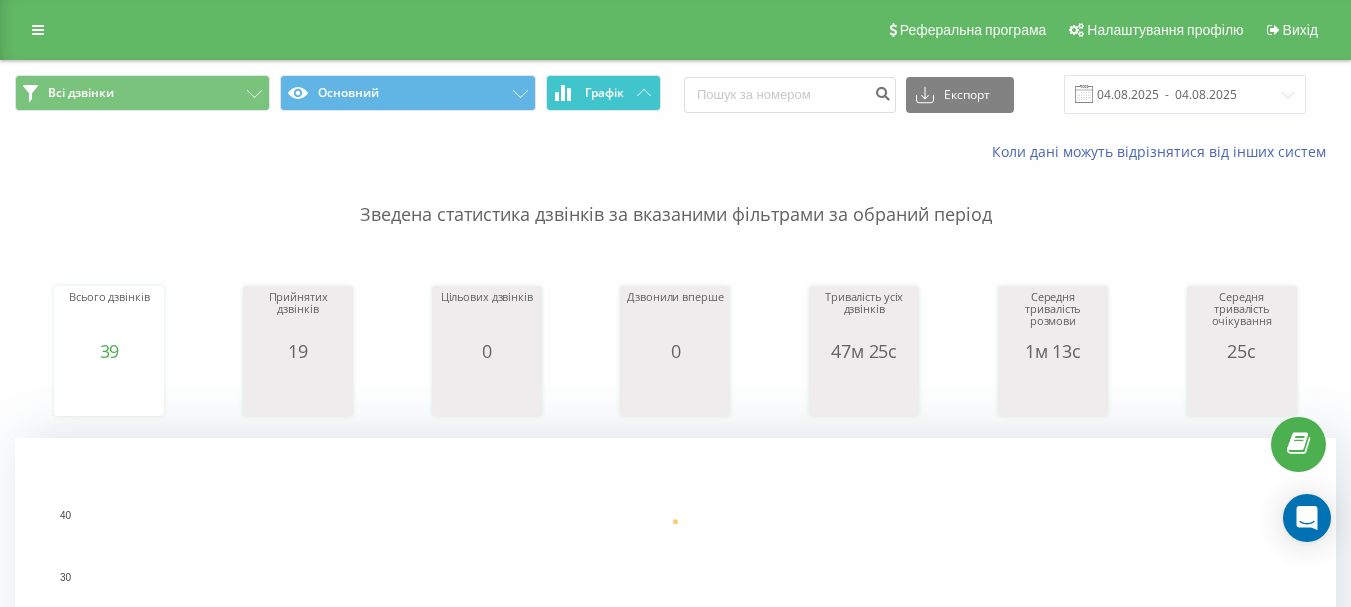 click on "Графік" at bounding box center [604, 93] 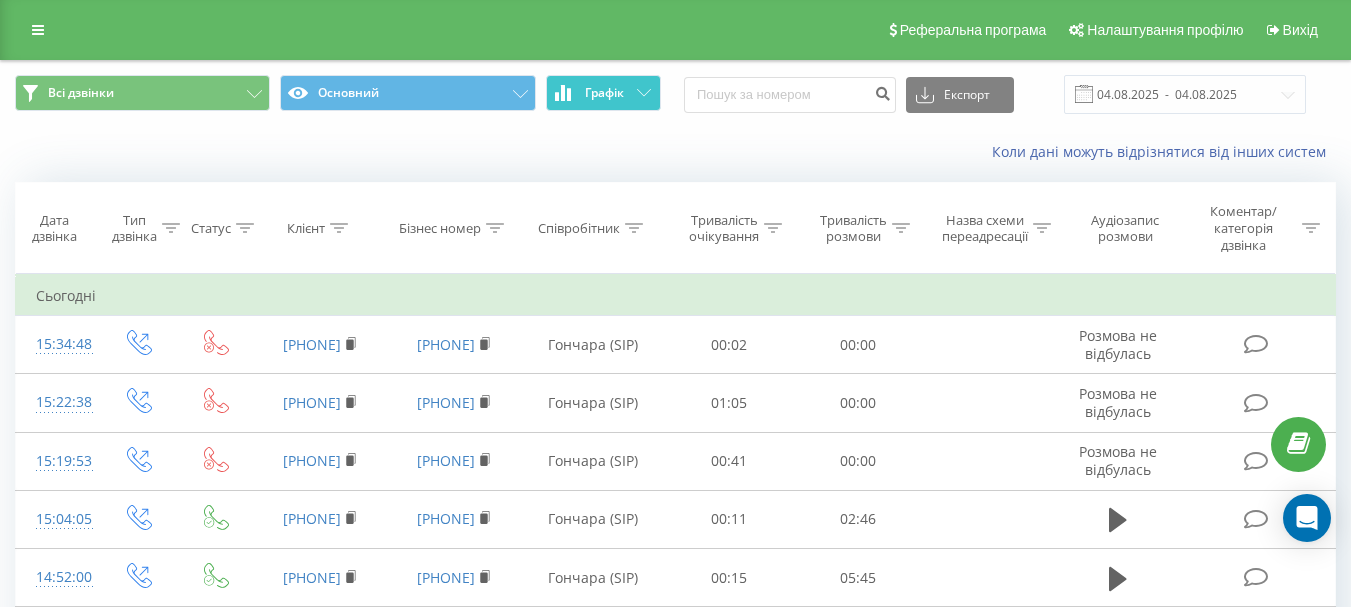 click on "Графік" at bounding box center [604, 93] 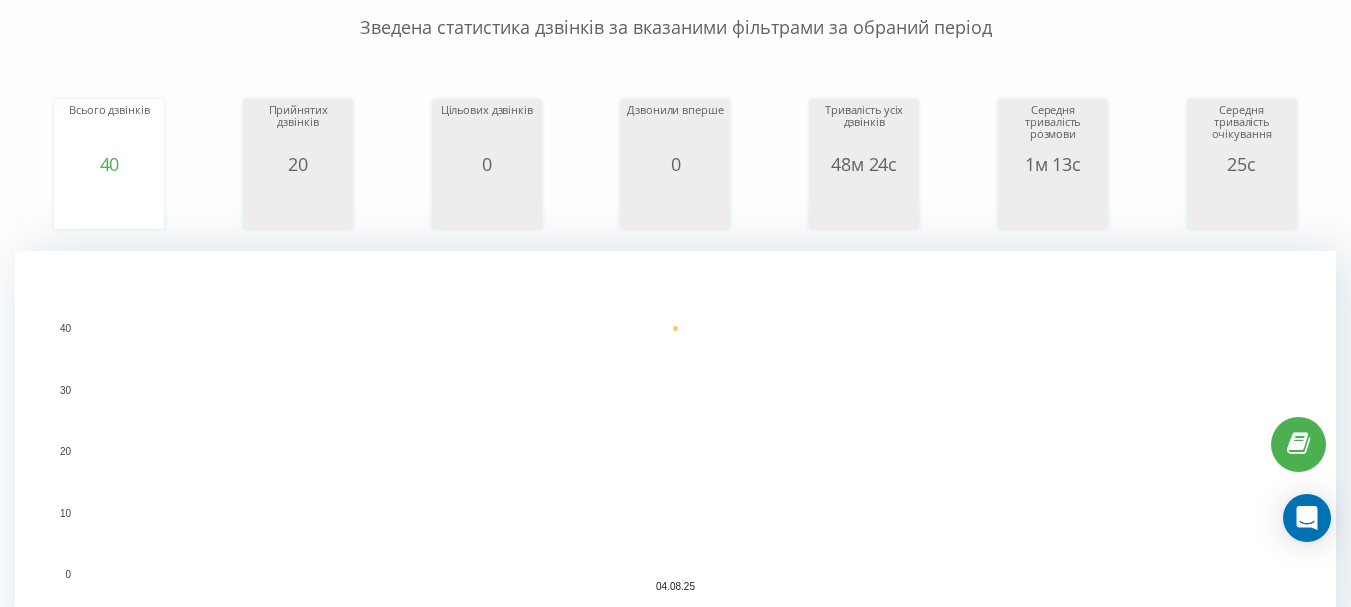 scroll, scrollTop: 100, scrollLeft: 0, axis: vertical 